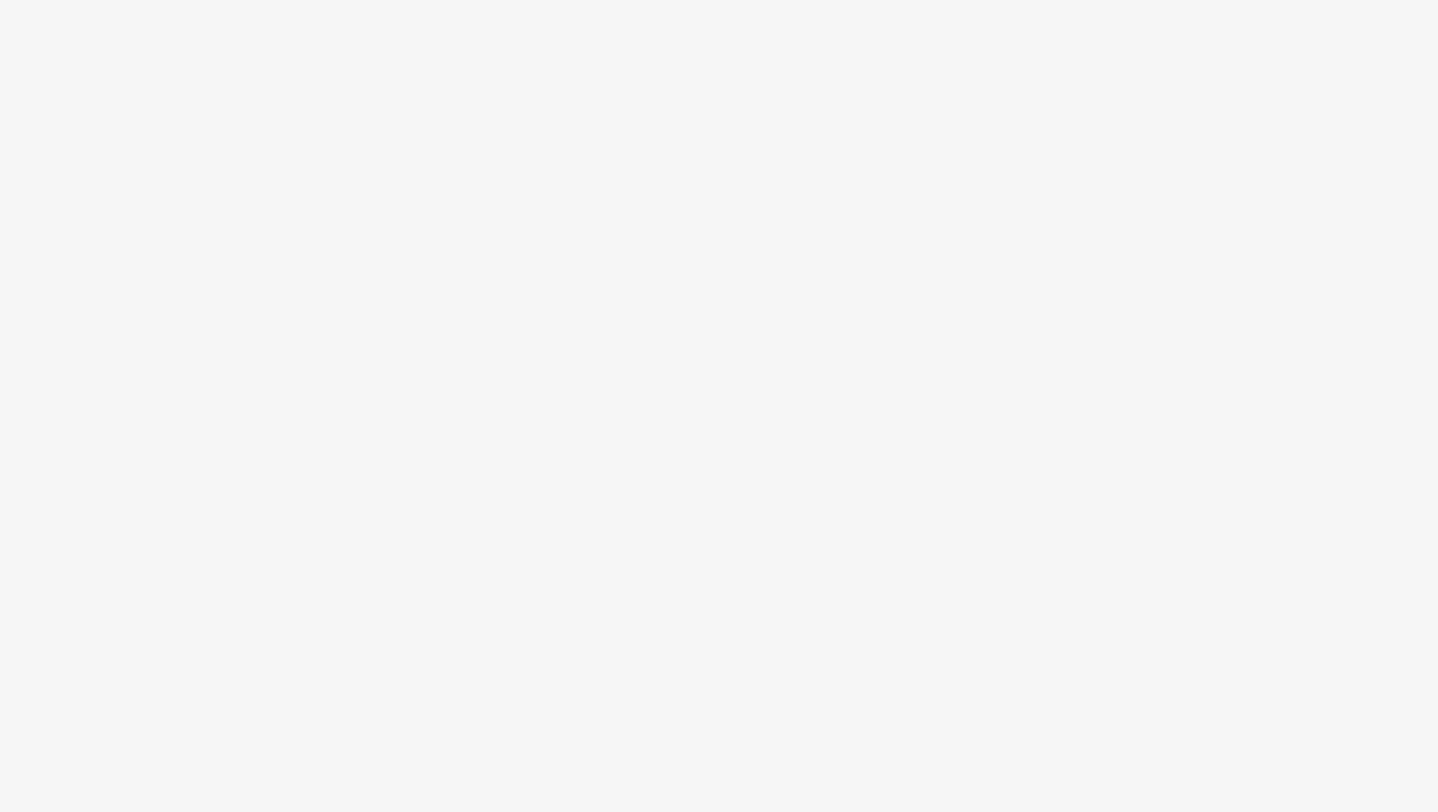 scroll, scrollTop: 0, scrollLeft: 0, axis: both 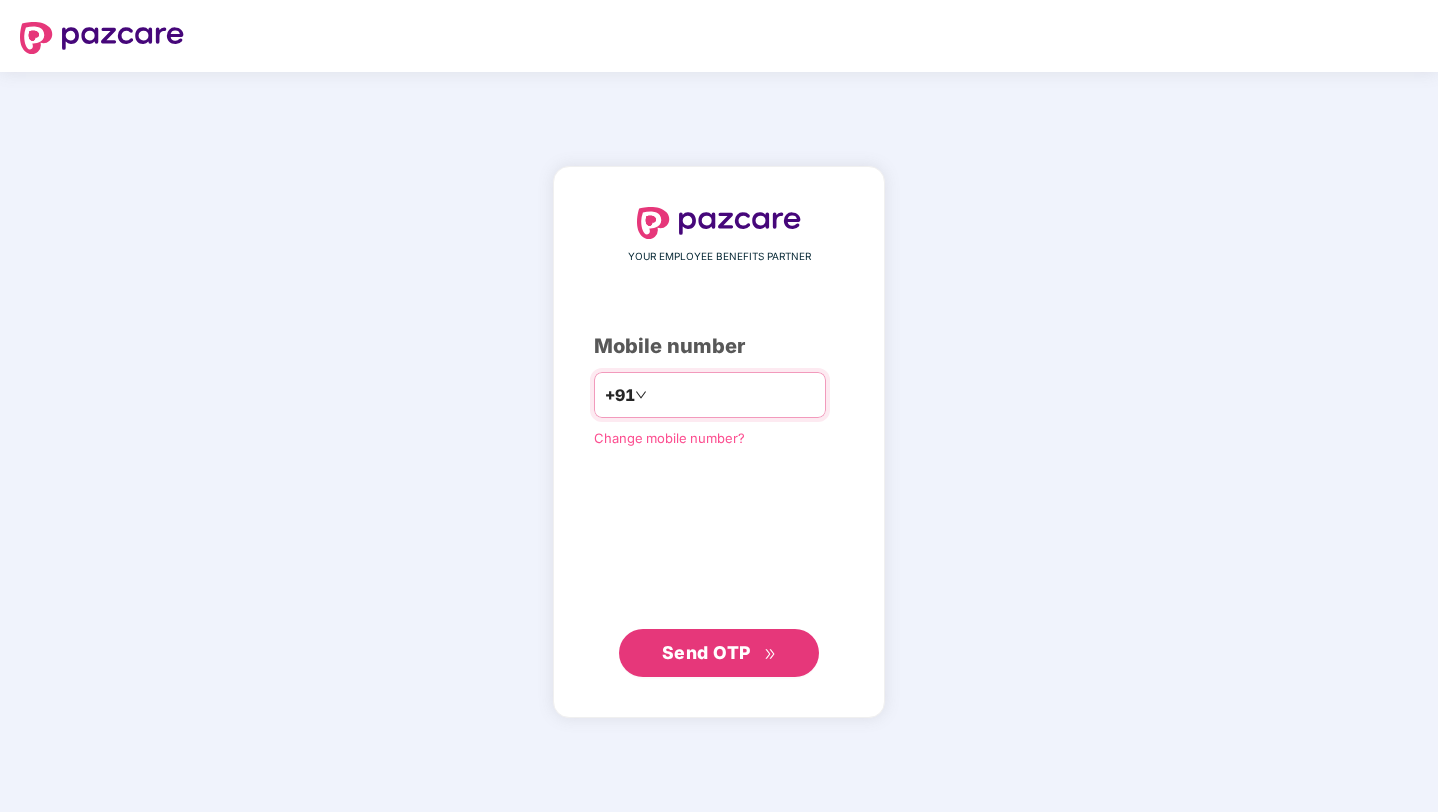 type on "**********" 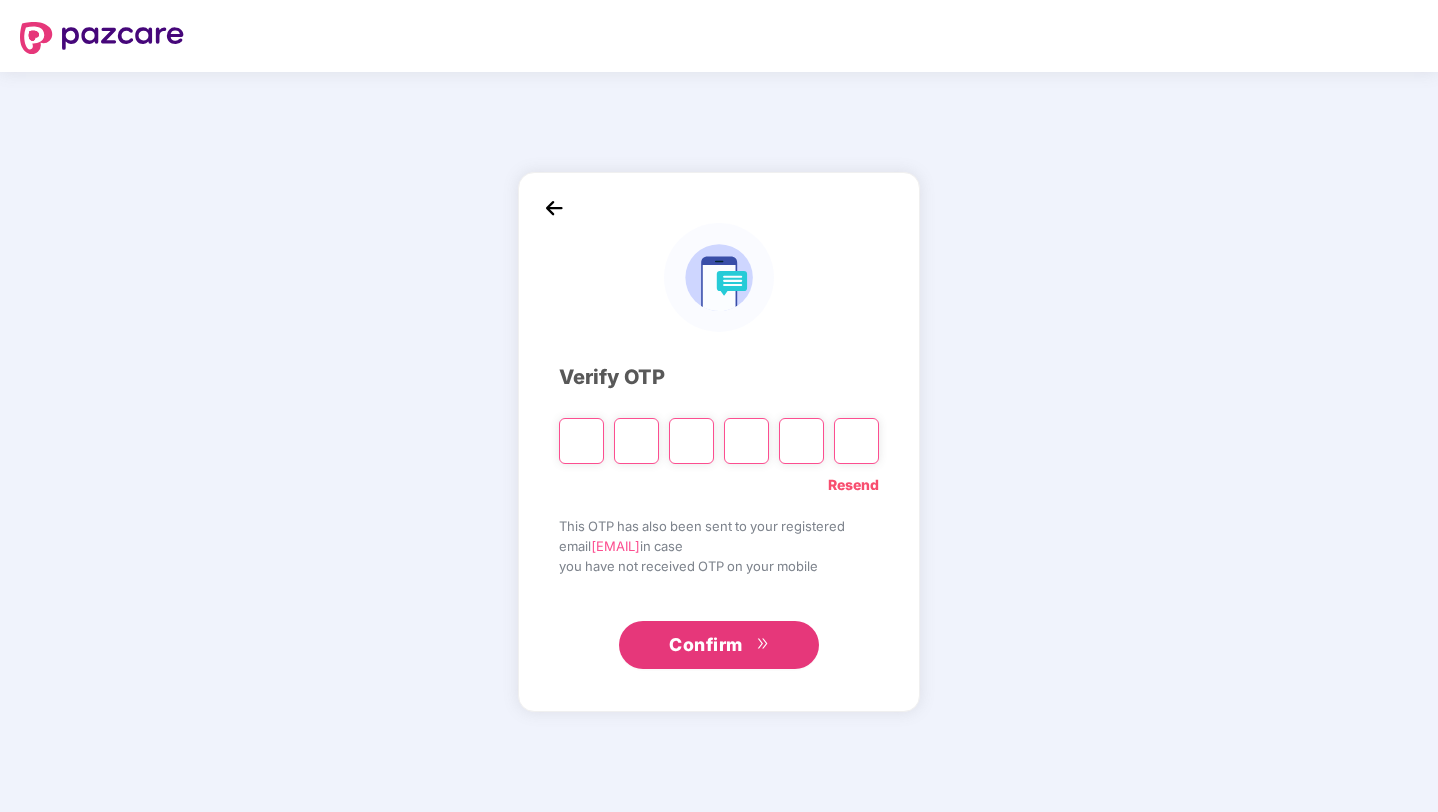 type on "*" 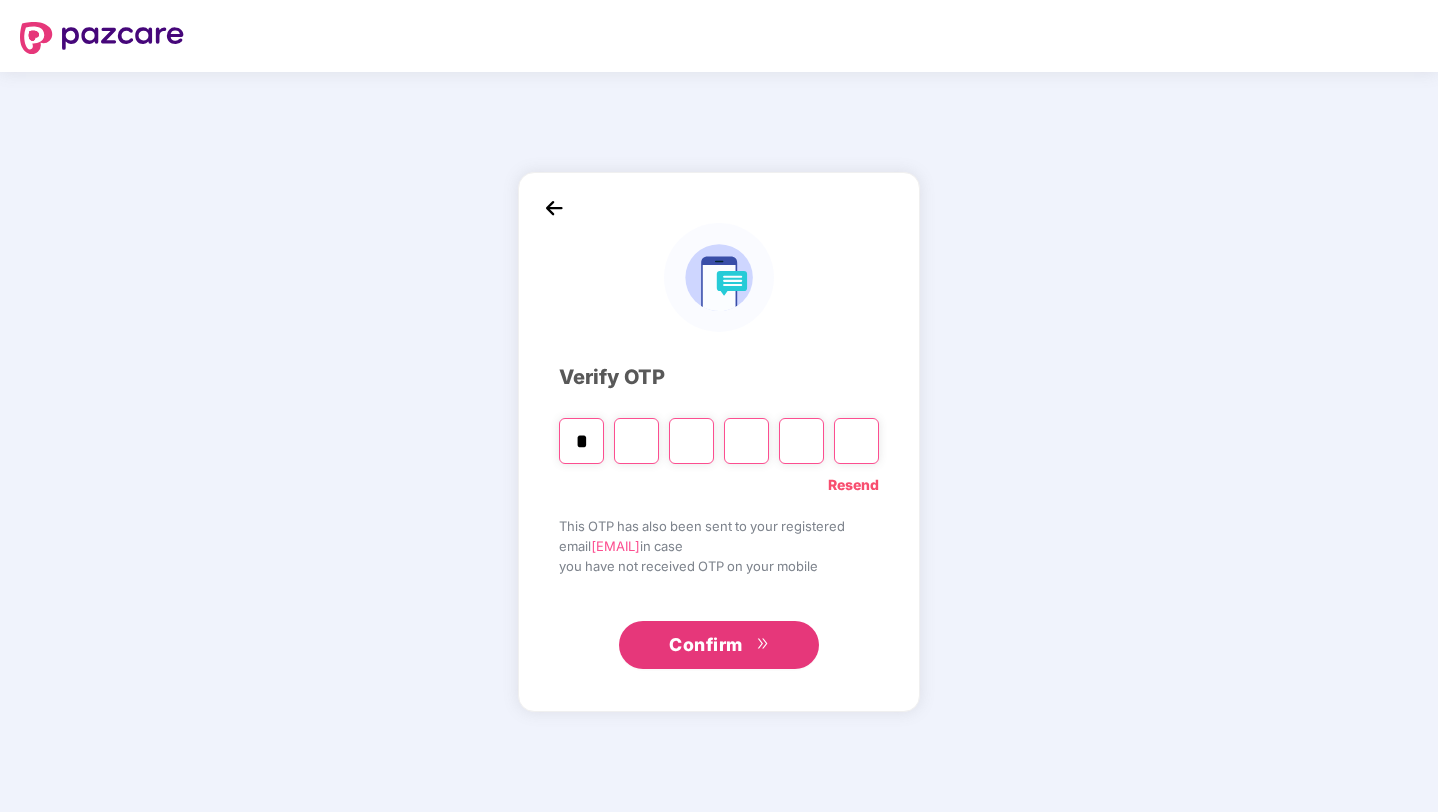 type on "*" 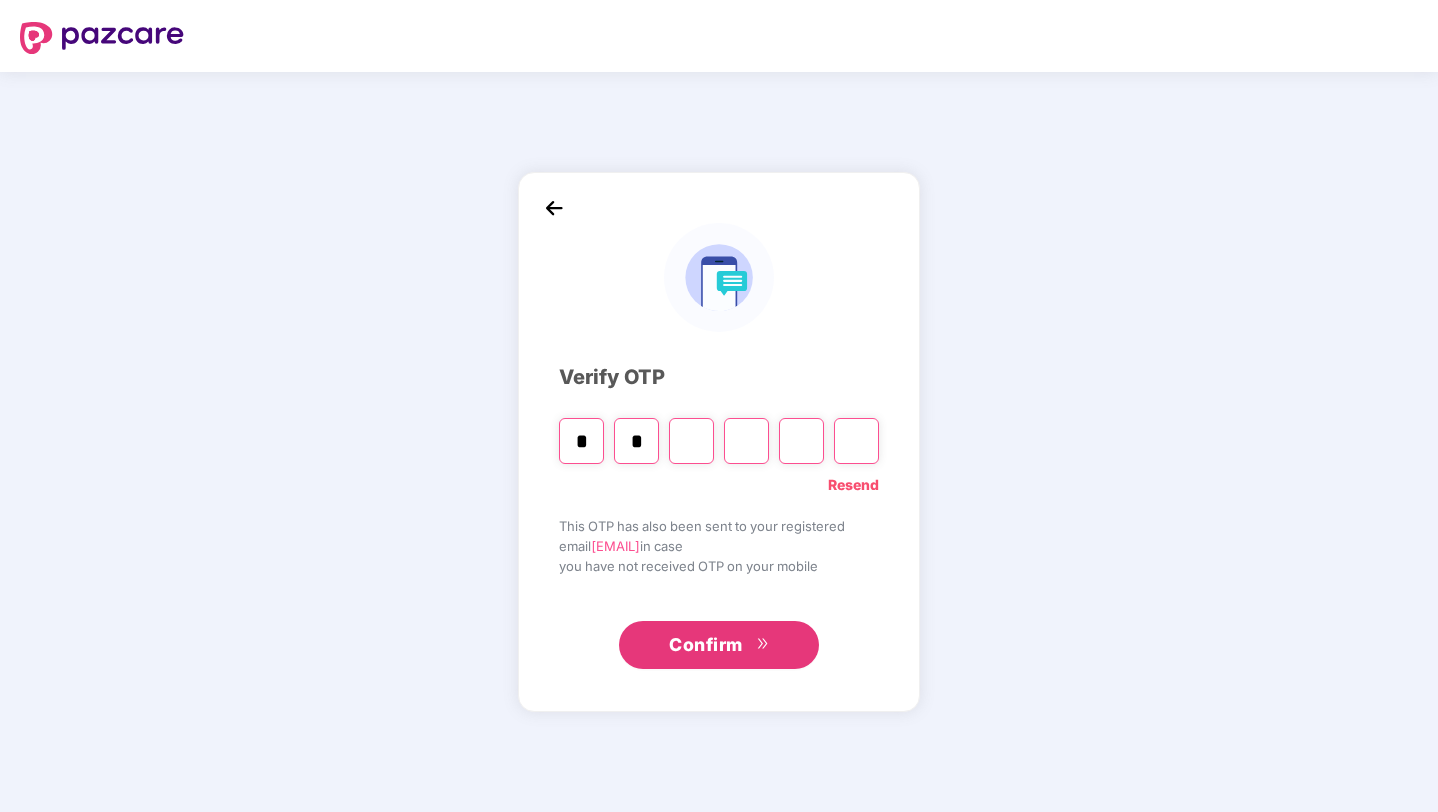 type on "*" 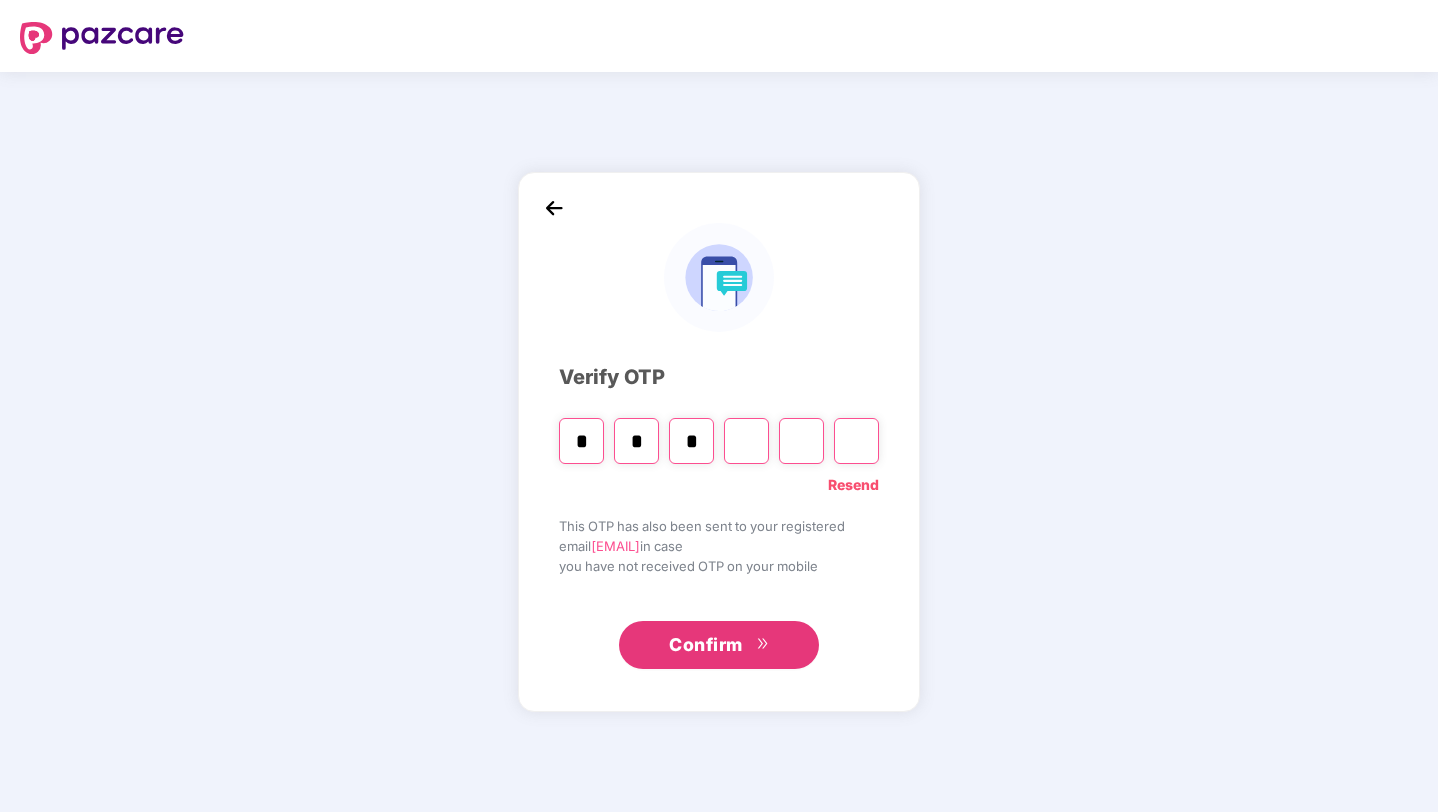 type on "*" 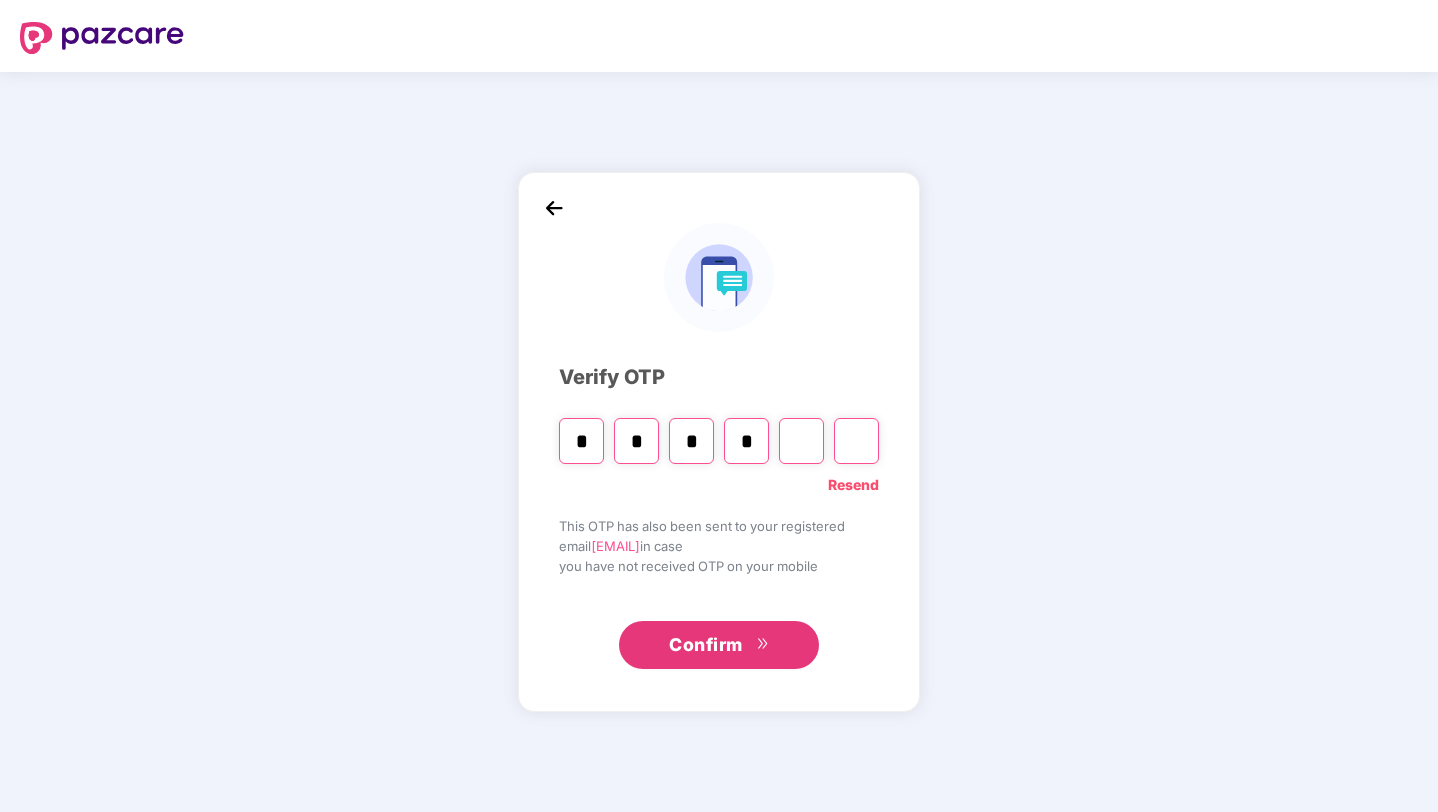 type on "*" 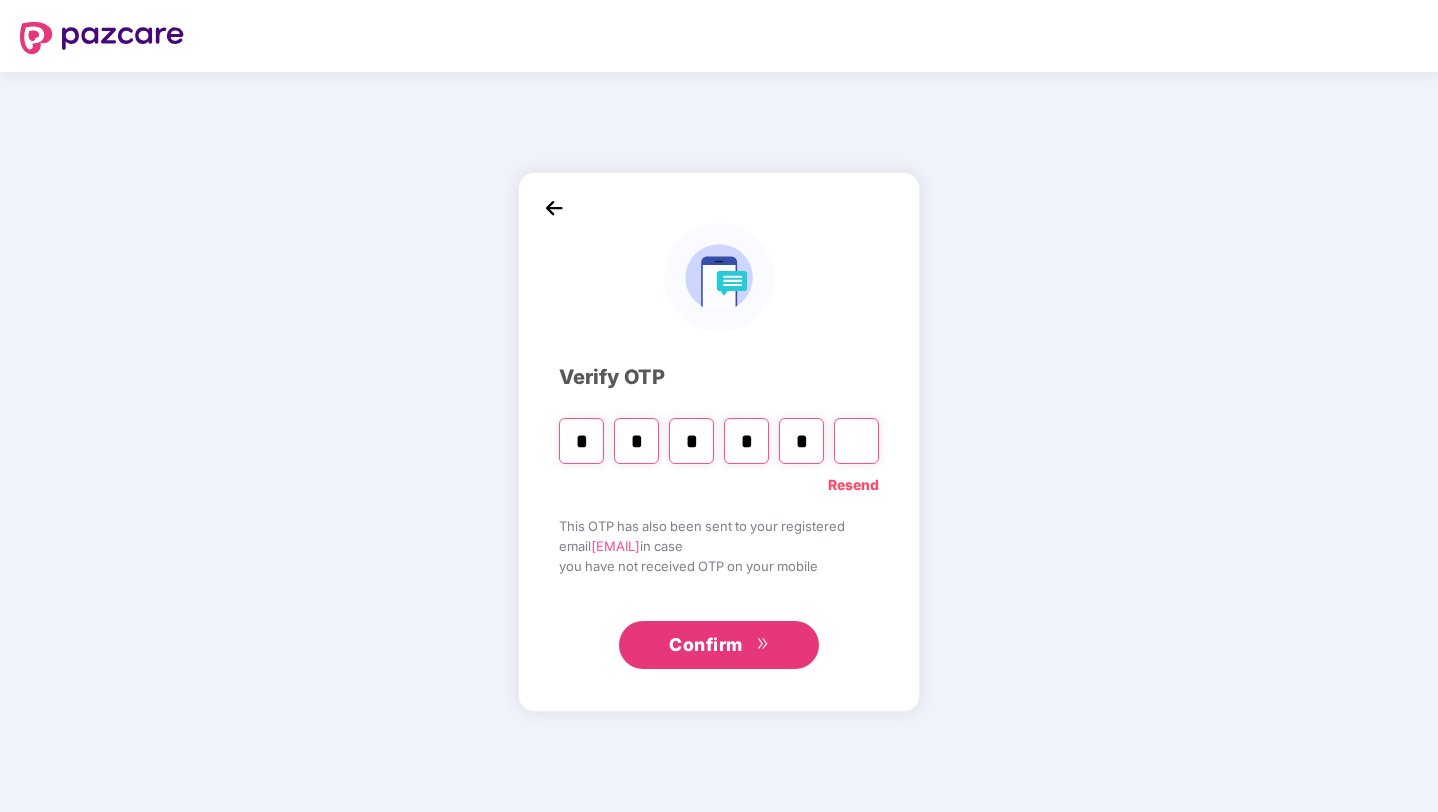 type on "*" 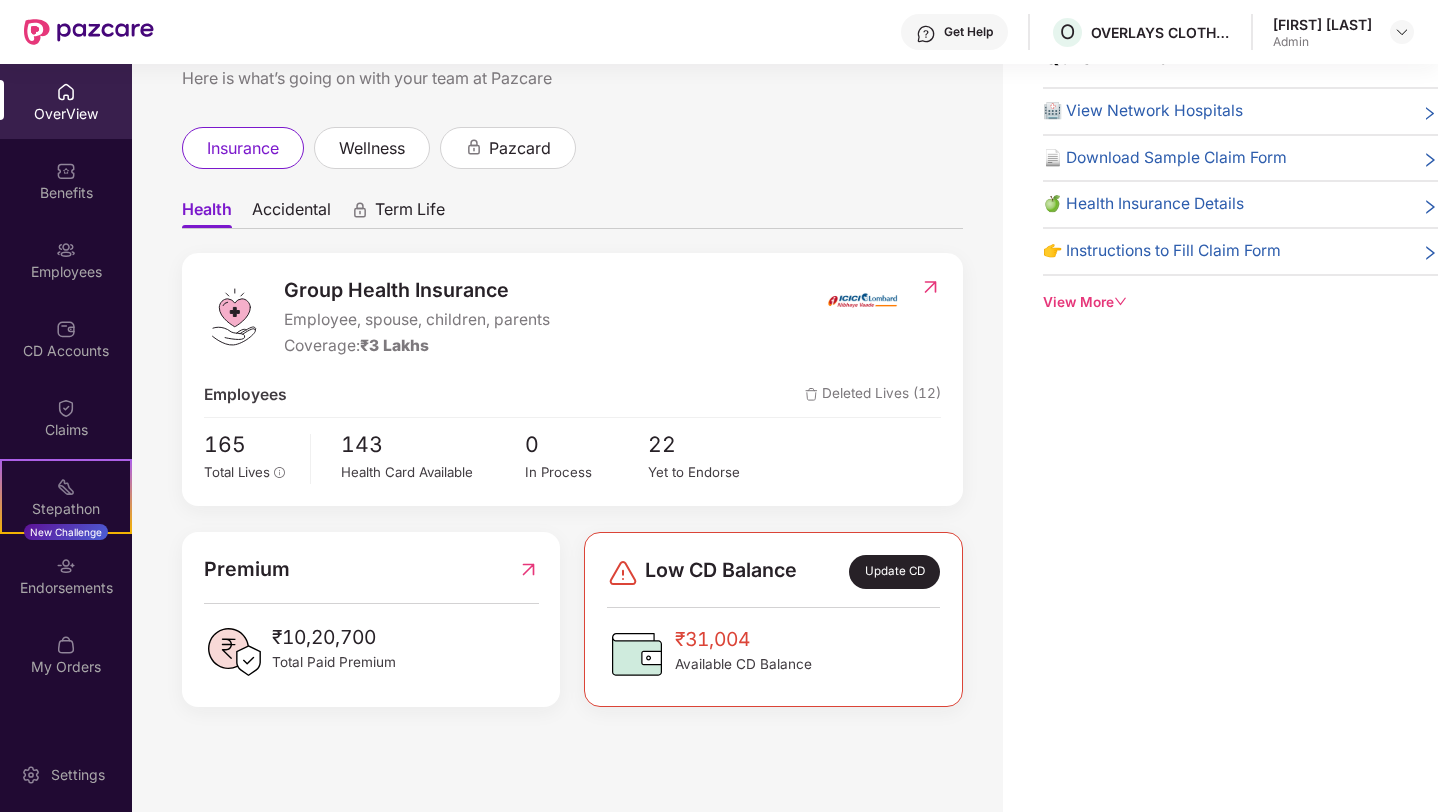 scroll, scrollTop: 0, scrollLeft: 0, axis: both 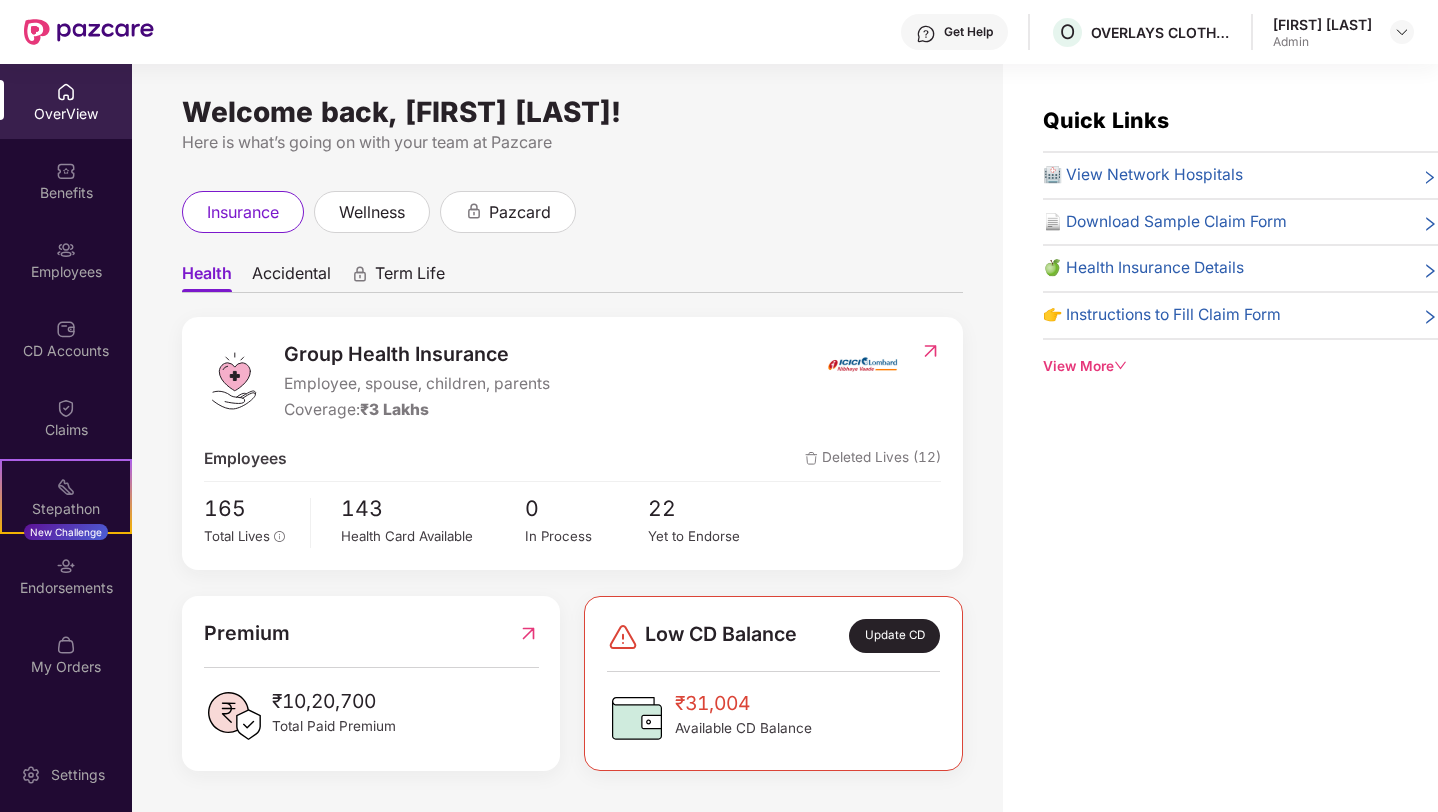 click on "OverView" at bounding box center [66, 101] 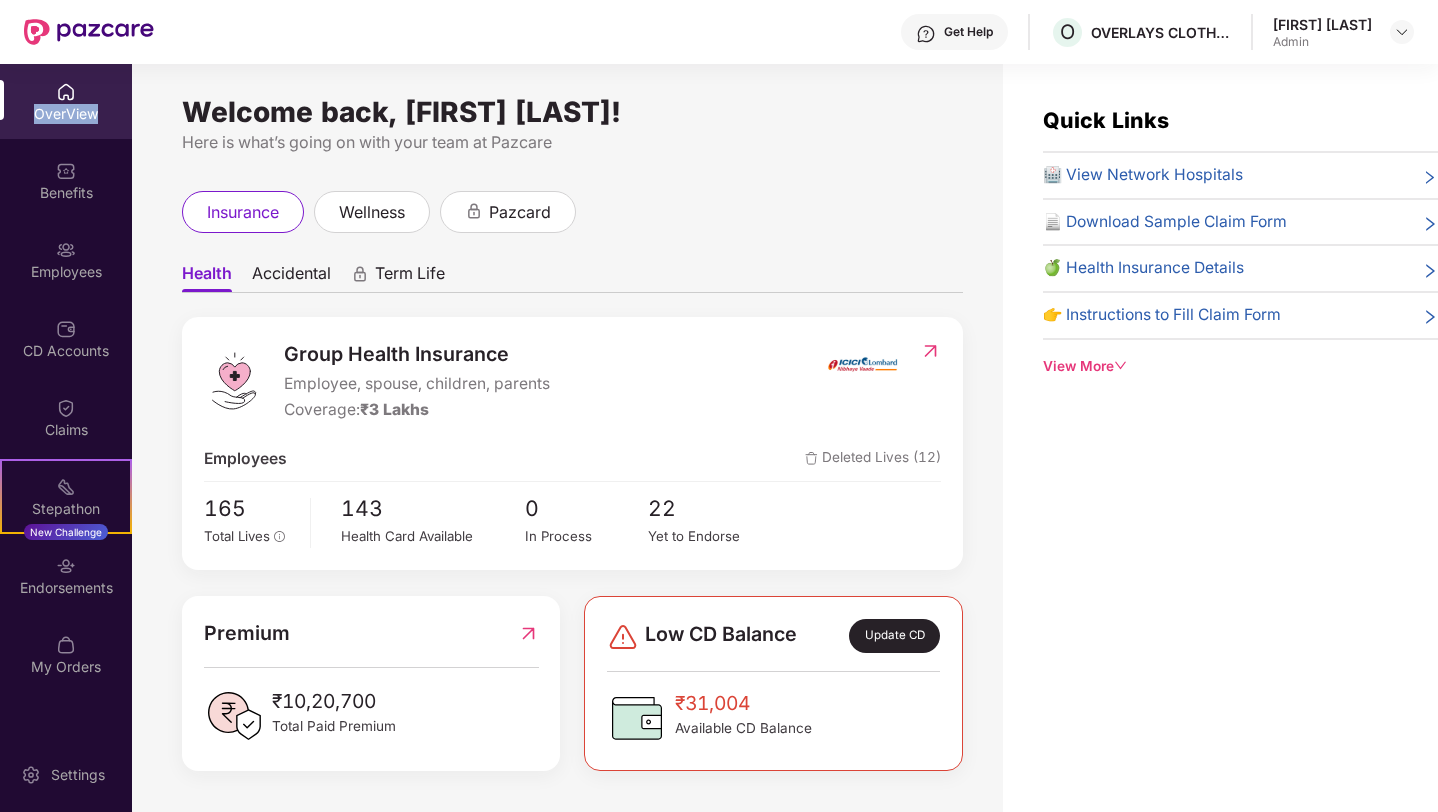 click on "OverView" at bounding box center (66, 101) 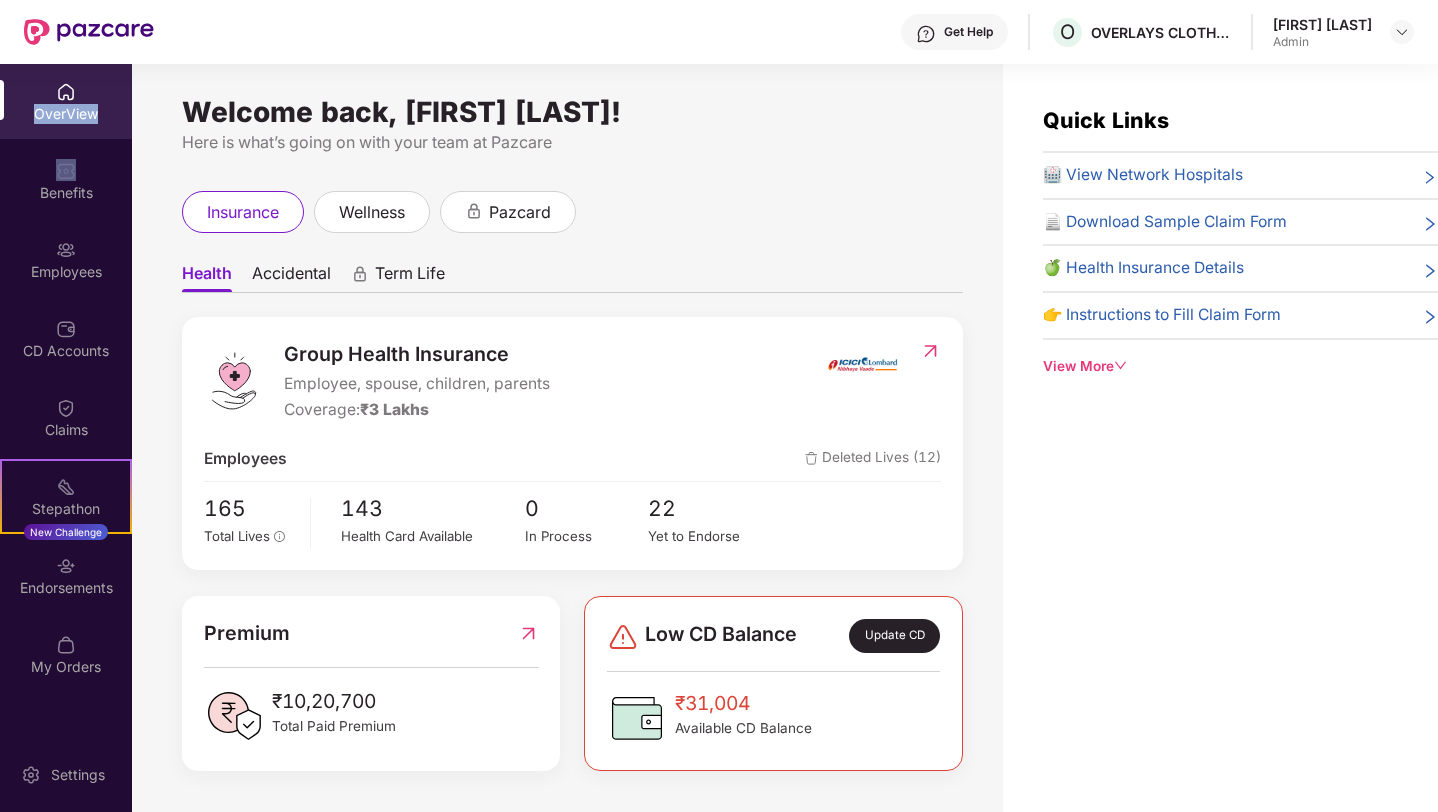 click on "OverView" at bounding box center [66, 101] 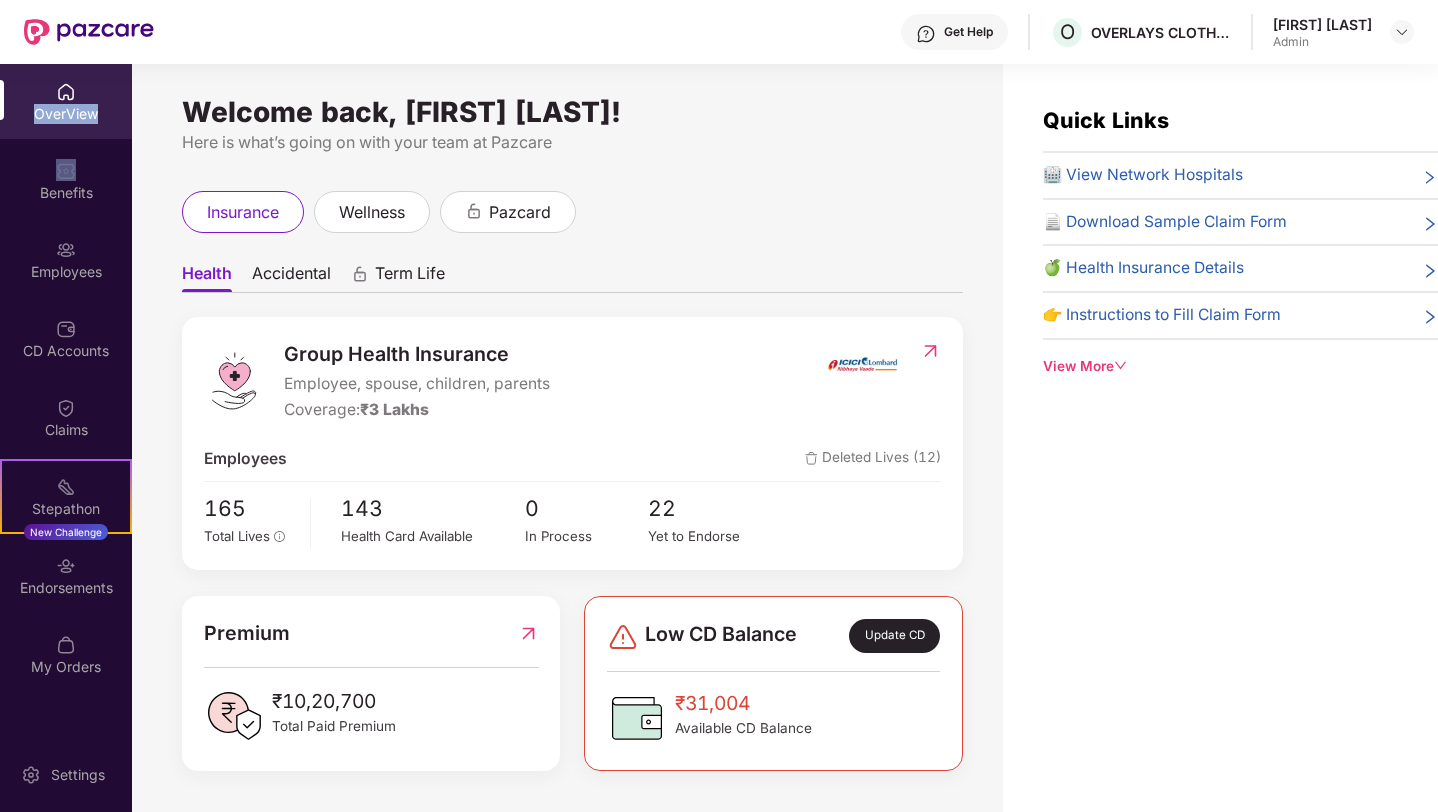 click on "OverView" at bounding box center (66, 101) 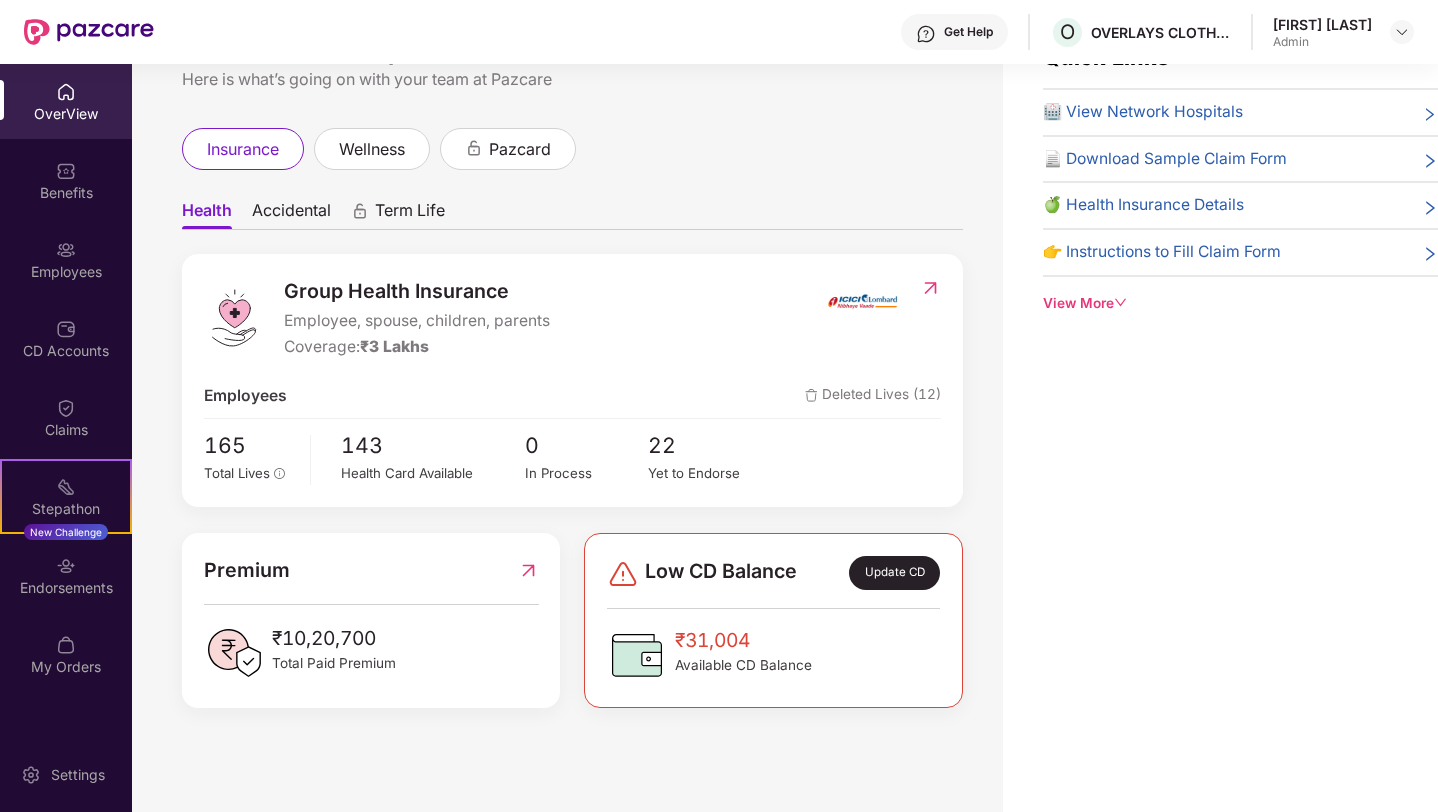 scroll, scrollTop: 0, scrollLeft: 0, axis: both 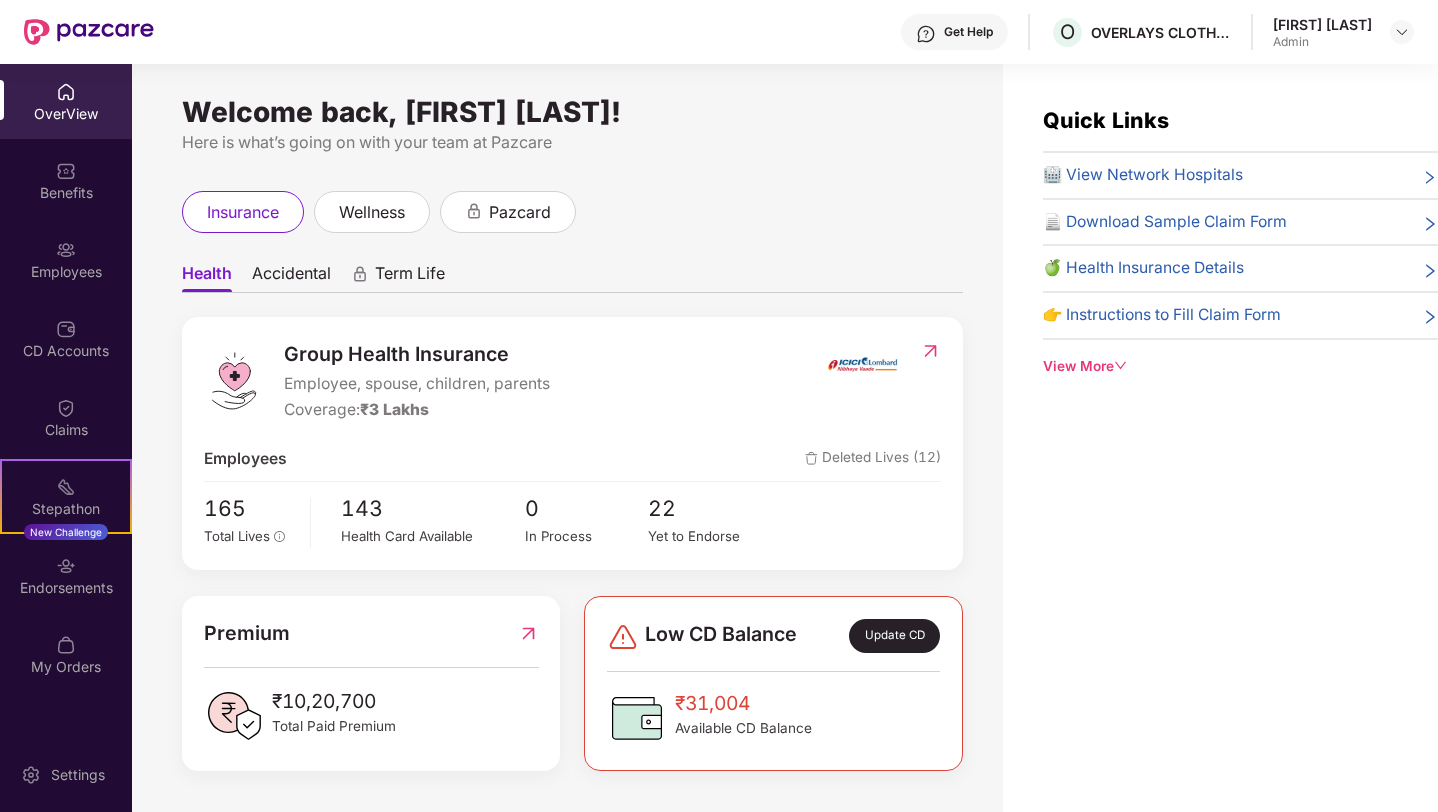 click on "OverView" at bounding box center (66, 101) 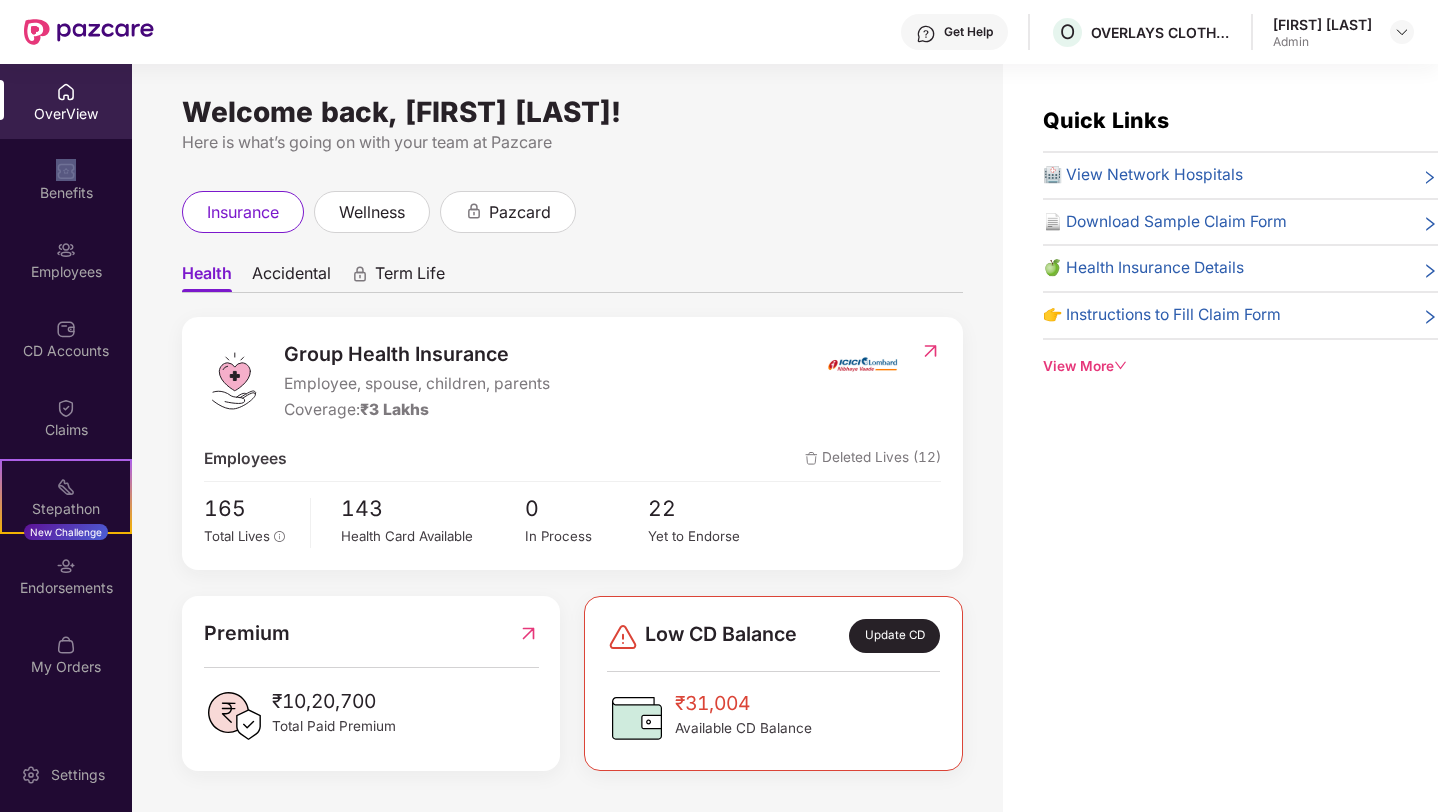 click on "OverView" at bounding box center (66, 101) 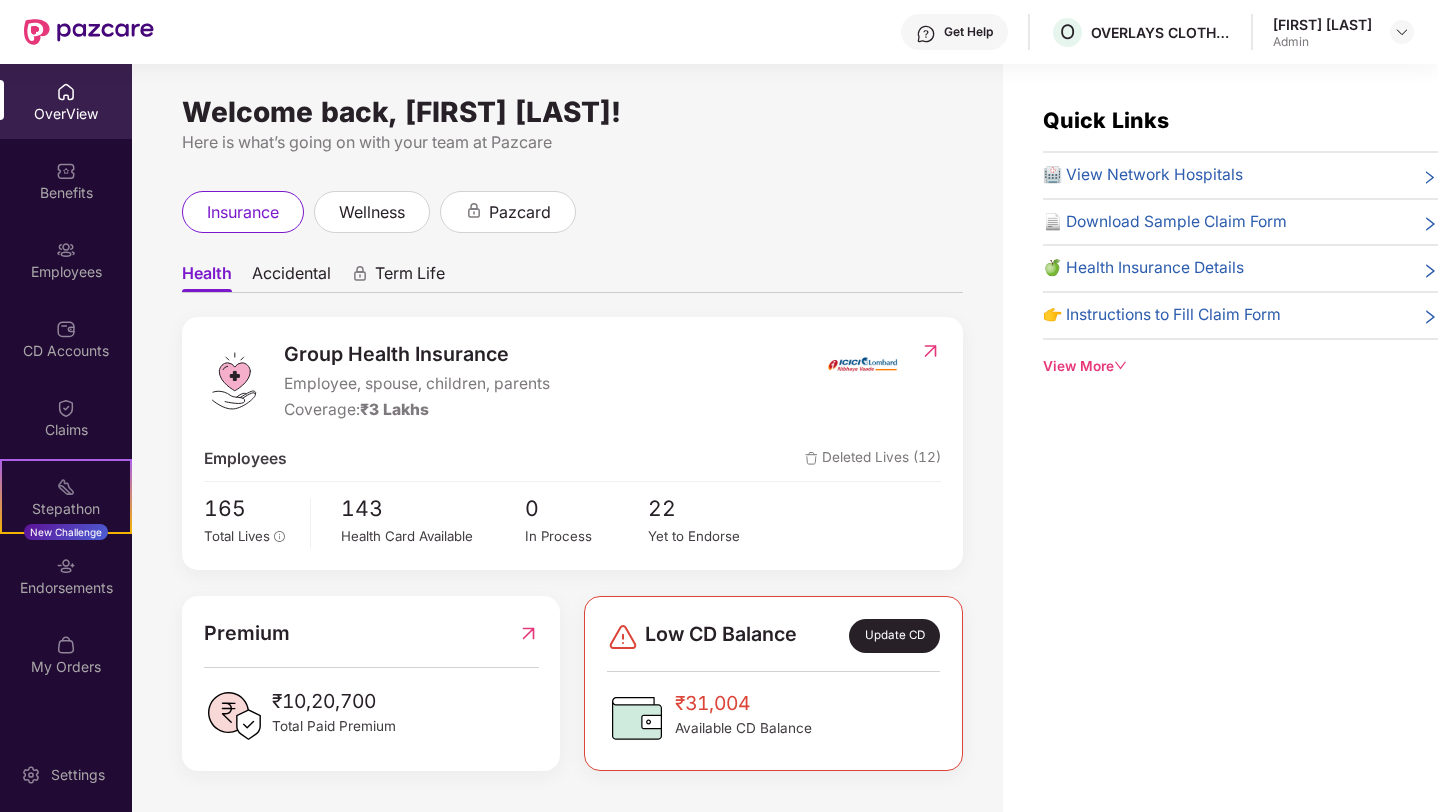 scroll, scrollTop: 64, scrollLeft: 0, axis: vertical 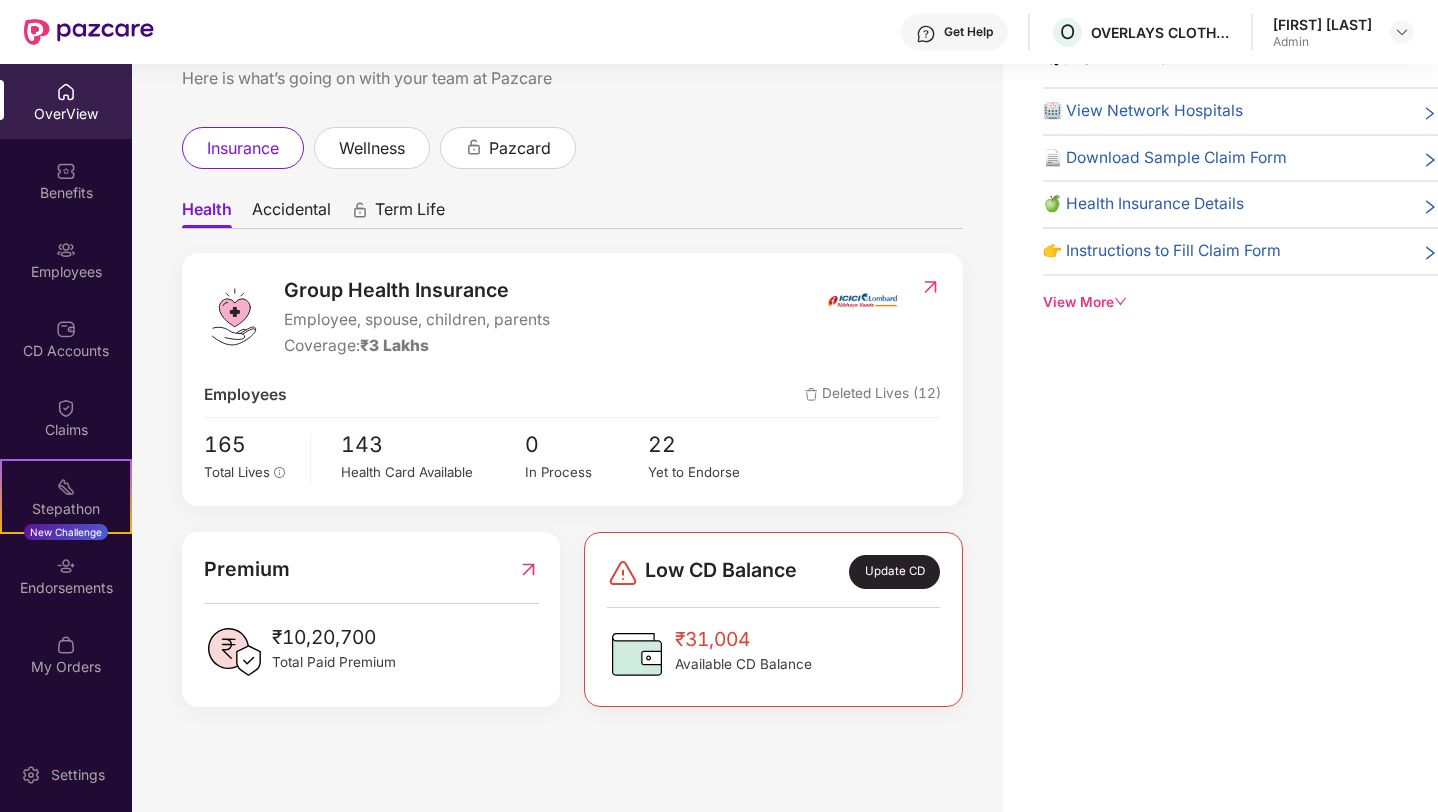 click on "Deleted Lives (12)" at bounding box center (873, 395) 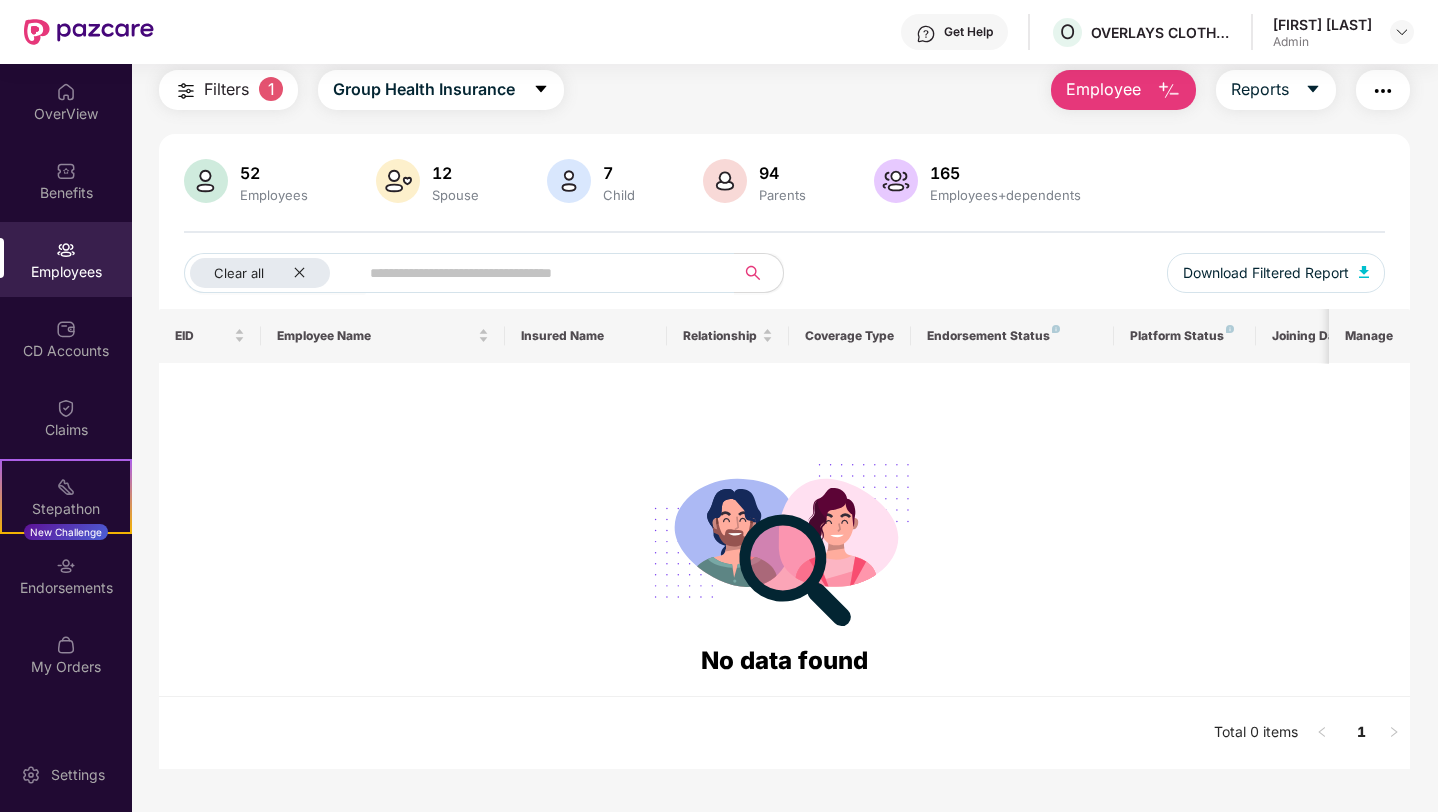 click on "Filters 1" at bounding box center (228, 90) 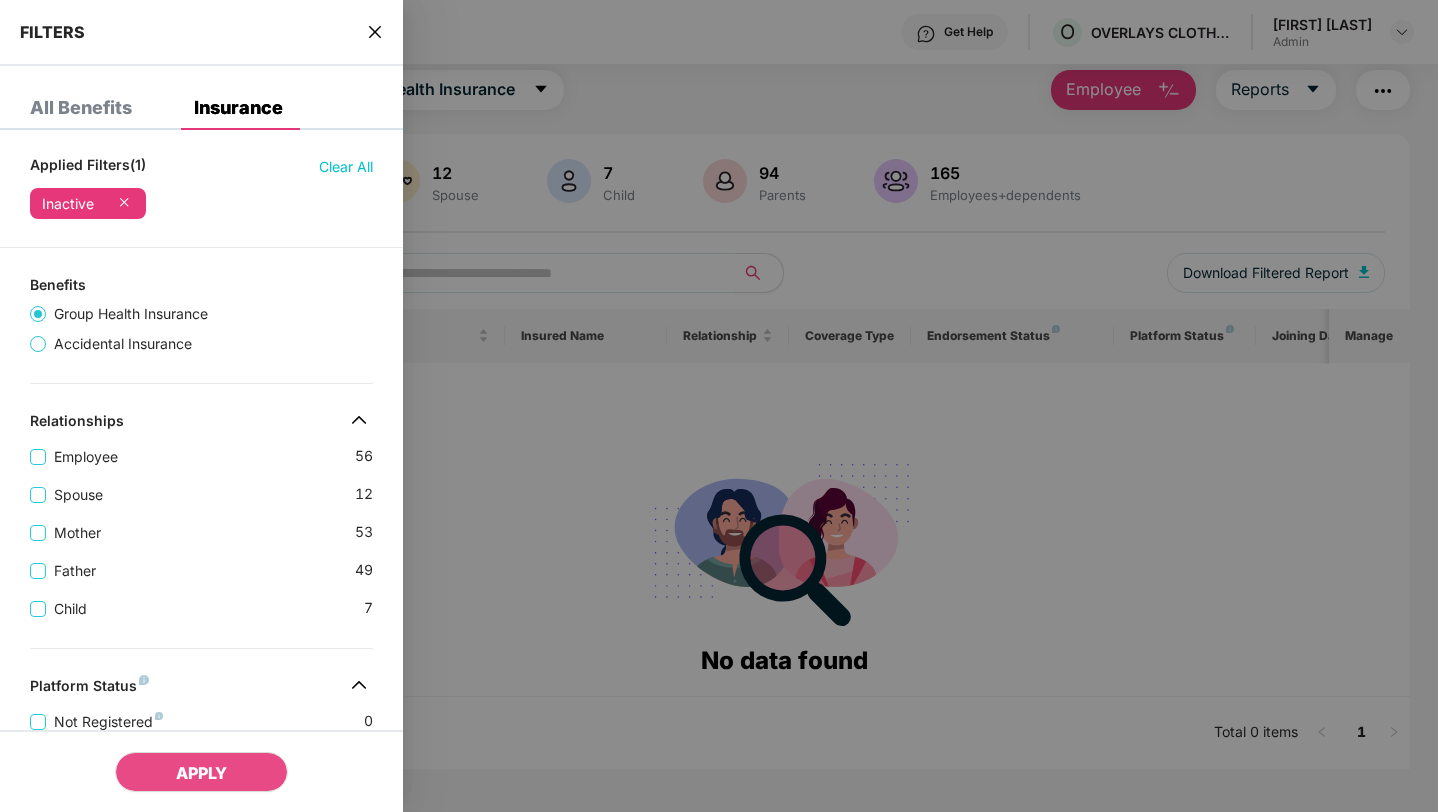 click 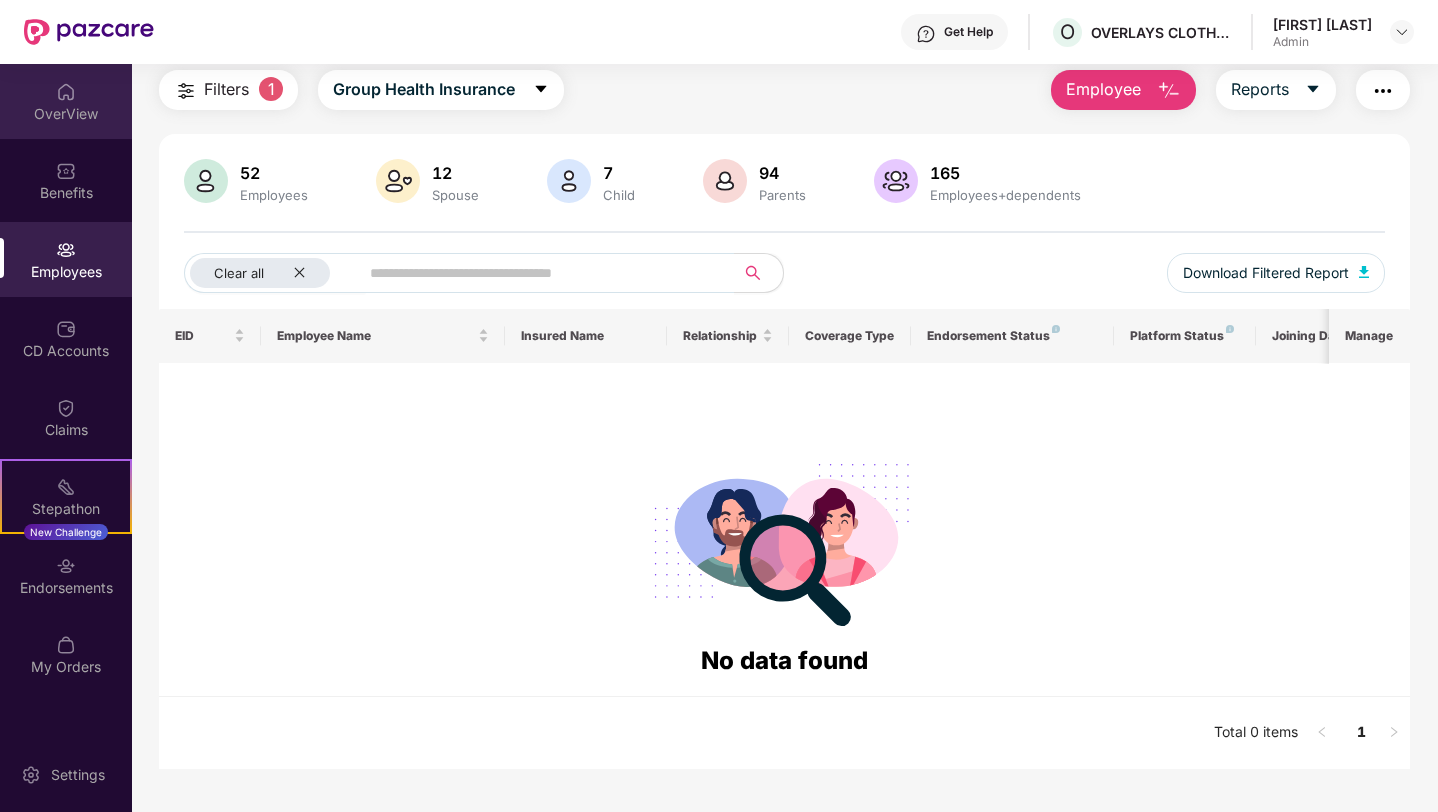 click on "OverView" at bounding box center [66, 101] 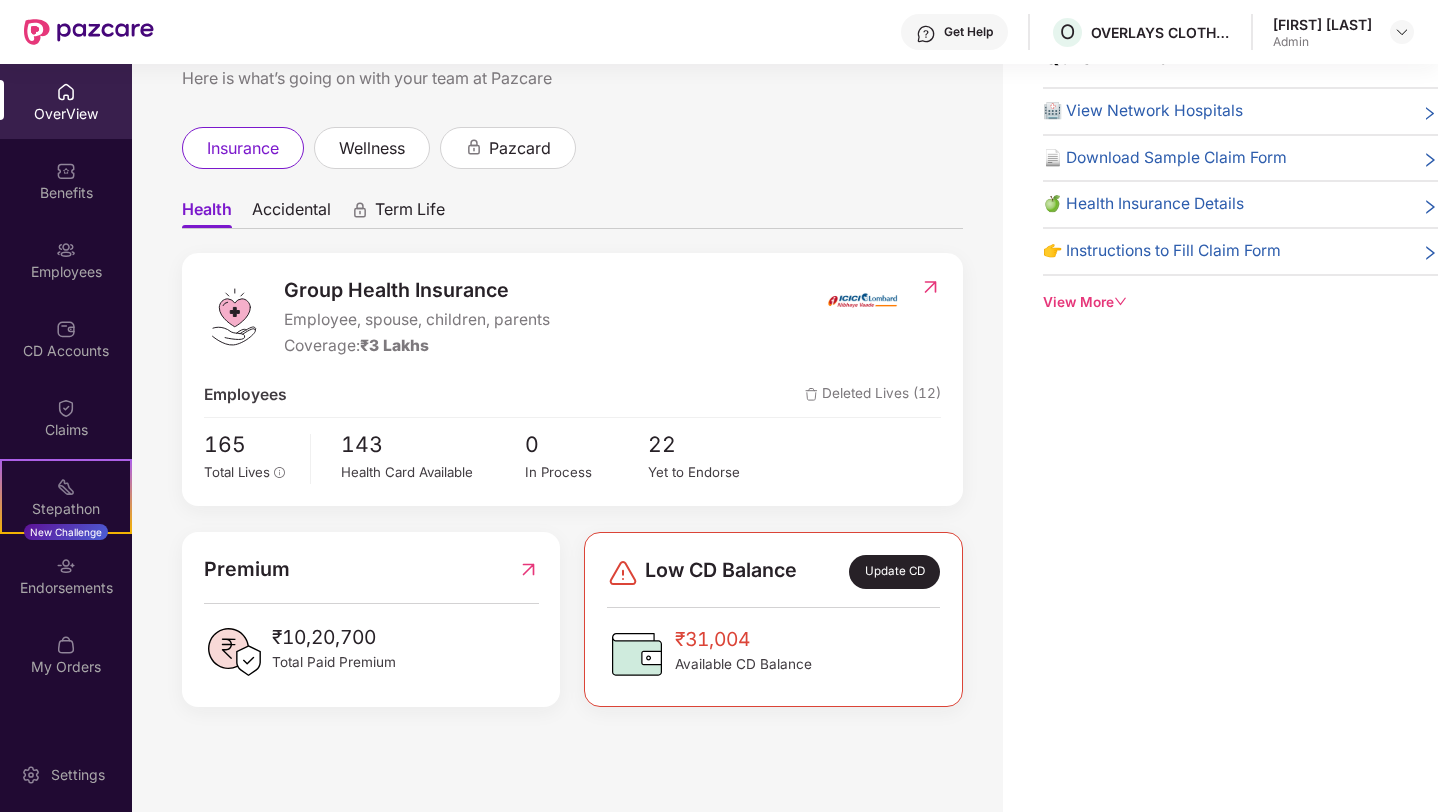 click on "OverView" at bounding box center (66, 101) 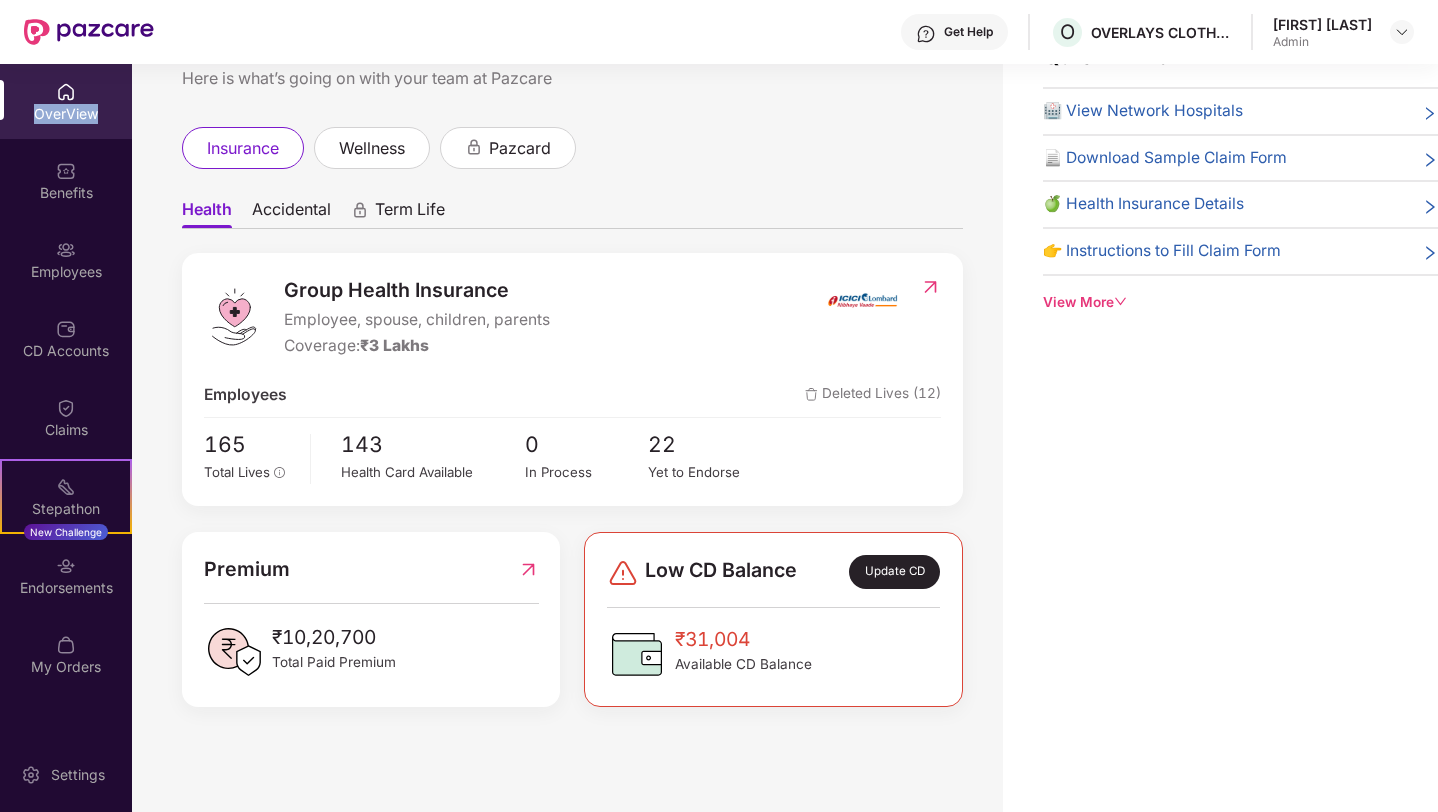 click on "OverView" at bounding box center (66, 101) 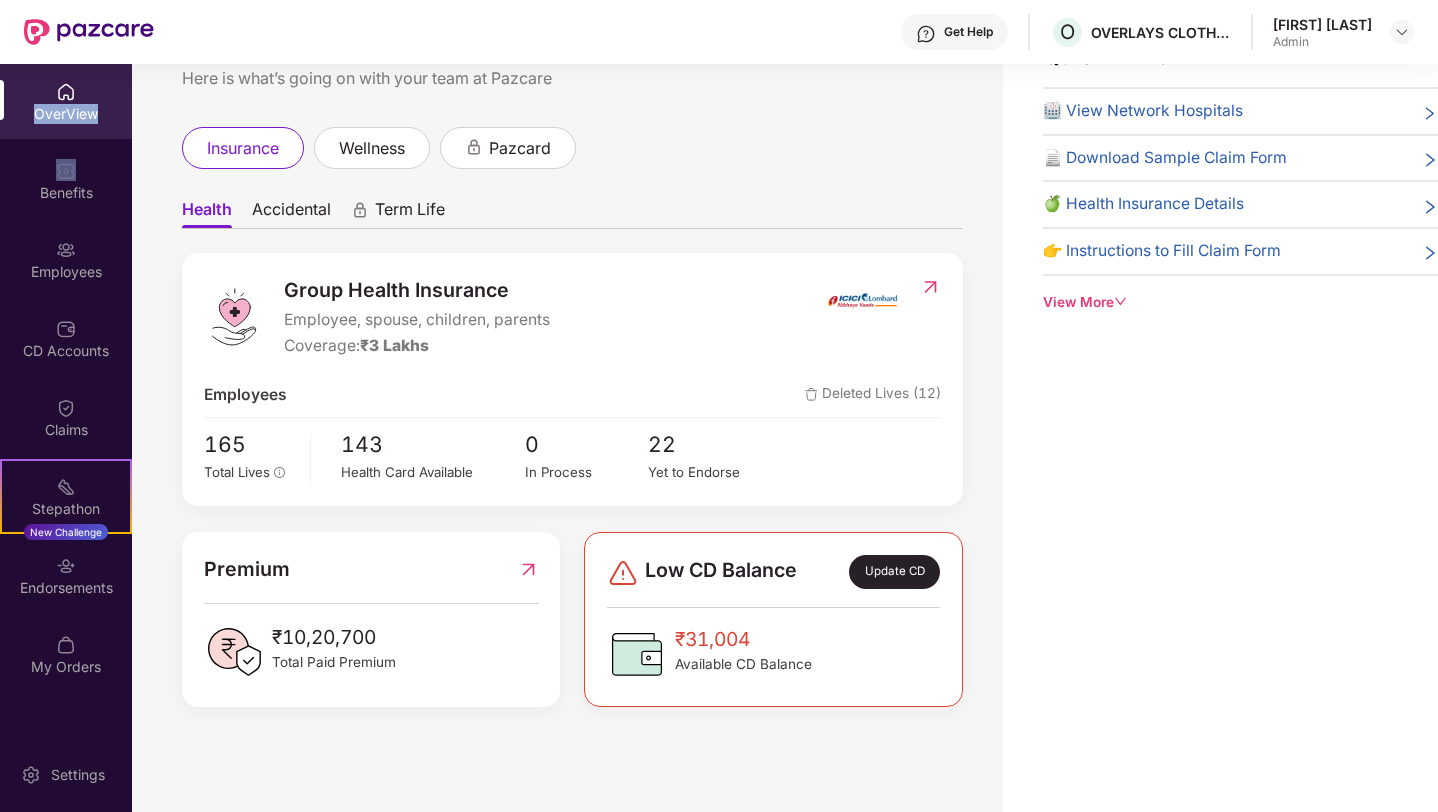 click on "OverView" at bounding box center [66, 101] 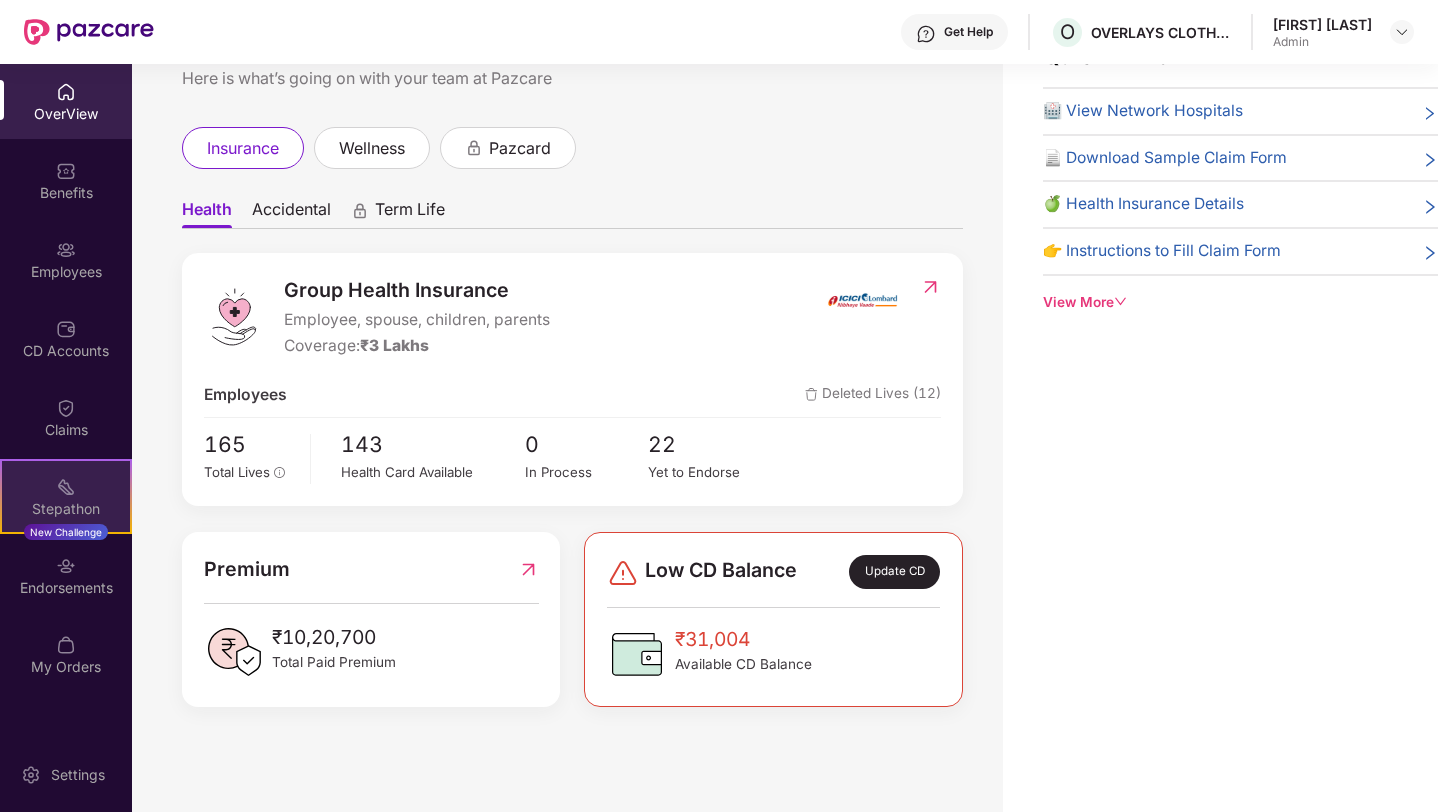 click on "Stepathon" at bounding box center (66, 509) 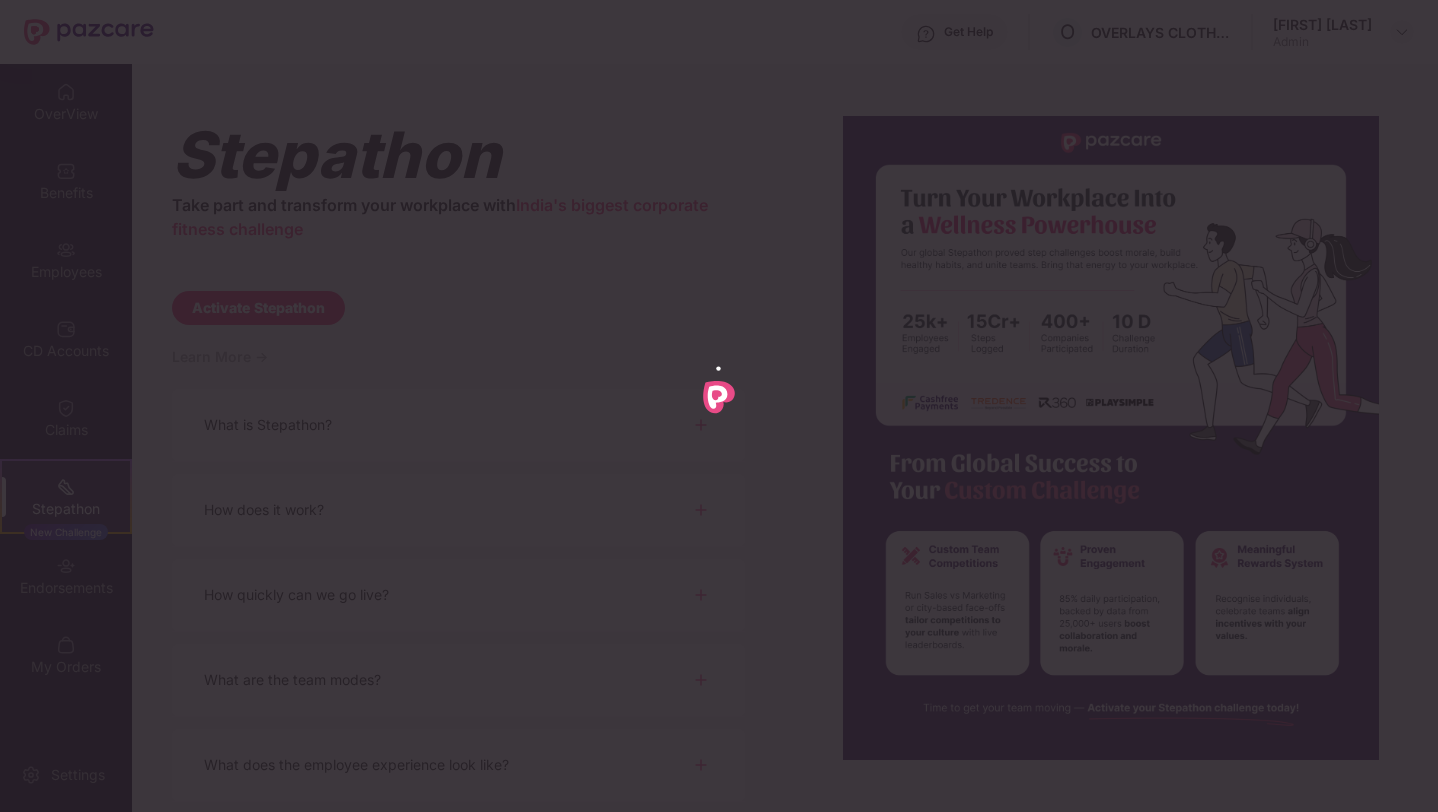 scroll, scrollTop: 0, scrollLeft: 0, axis: both 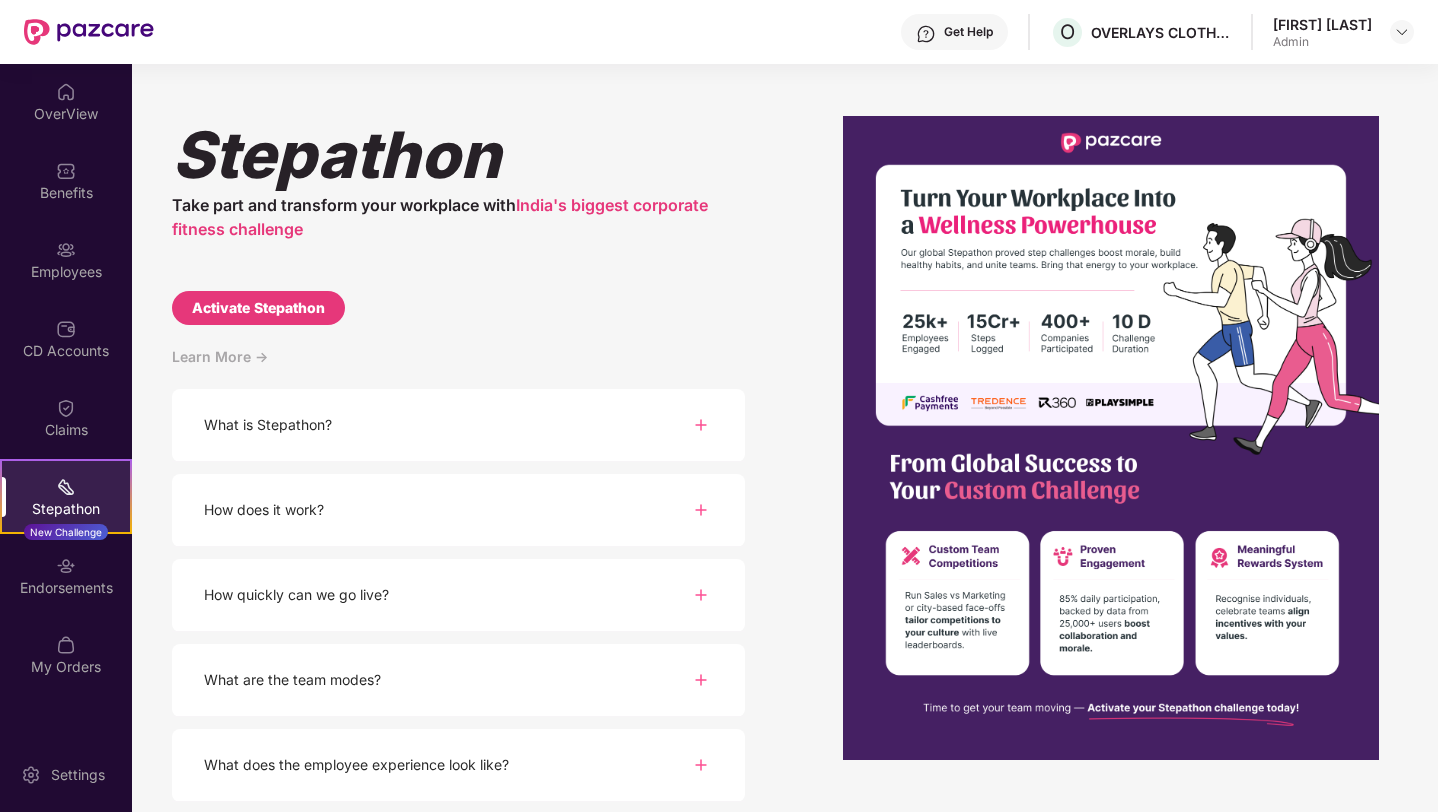 click on "What is Stepathon?" at bounding box center (458, 425) 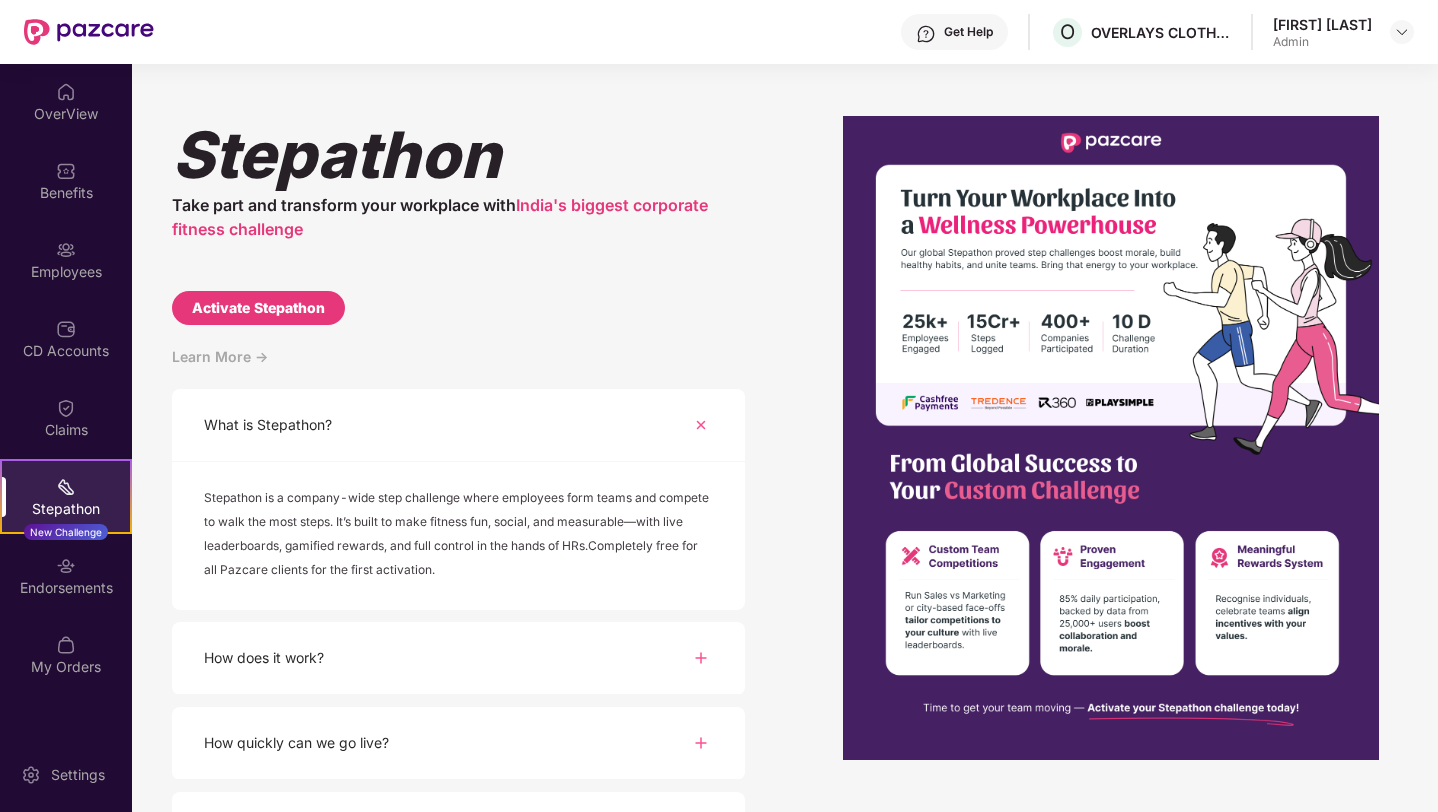 click on "What is Stepathon?" at bounding box center (458, 425) 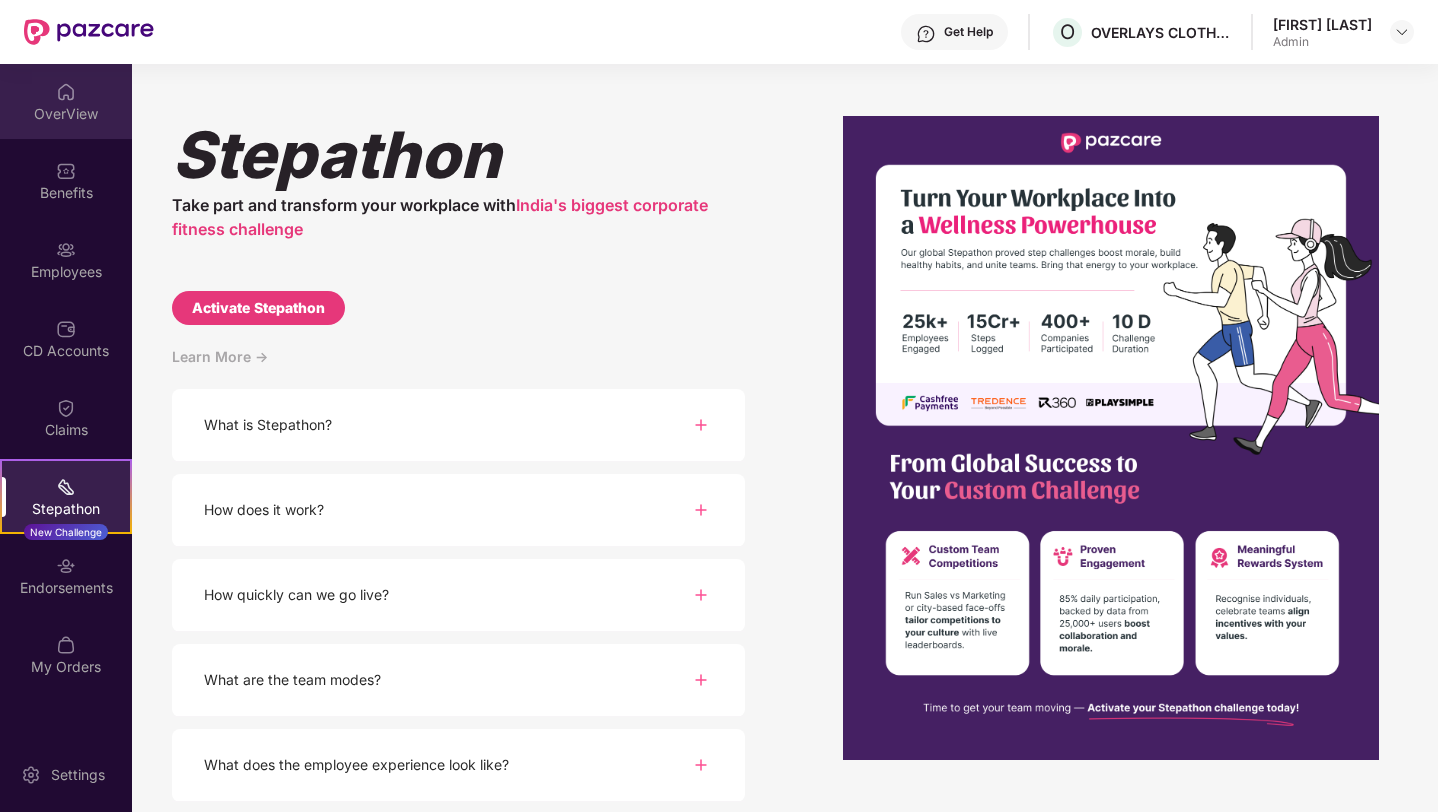 click on "OverView" at bounding box center (66, 114) 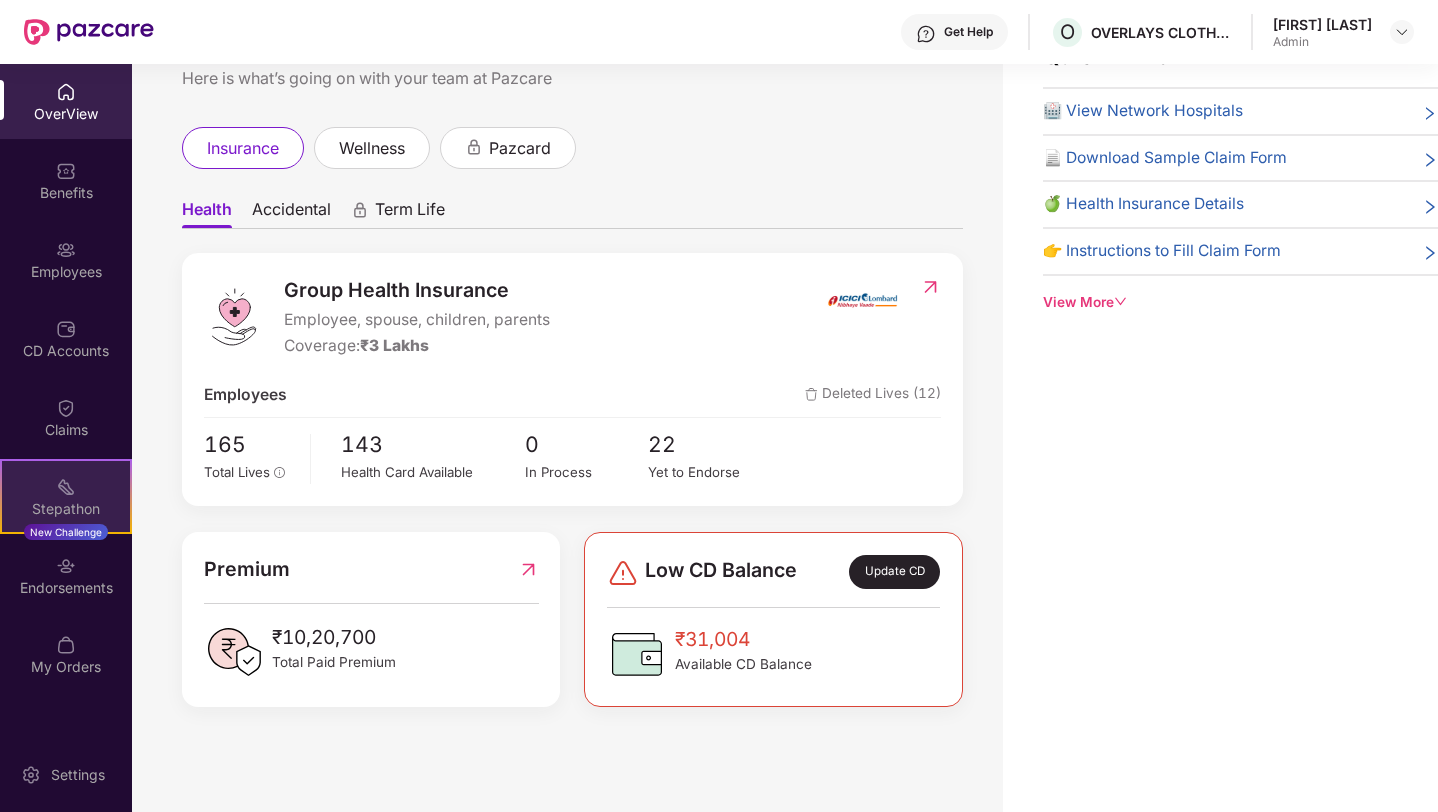 scroll, scrollTop: 0, scrollLeft: 0, axis: both 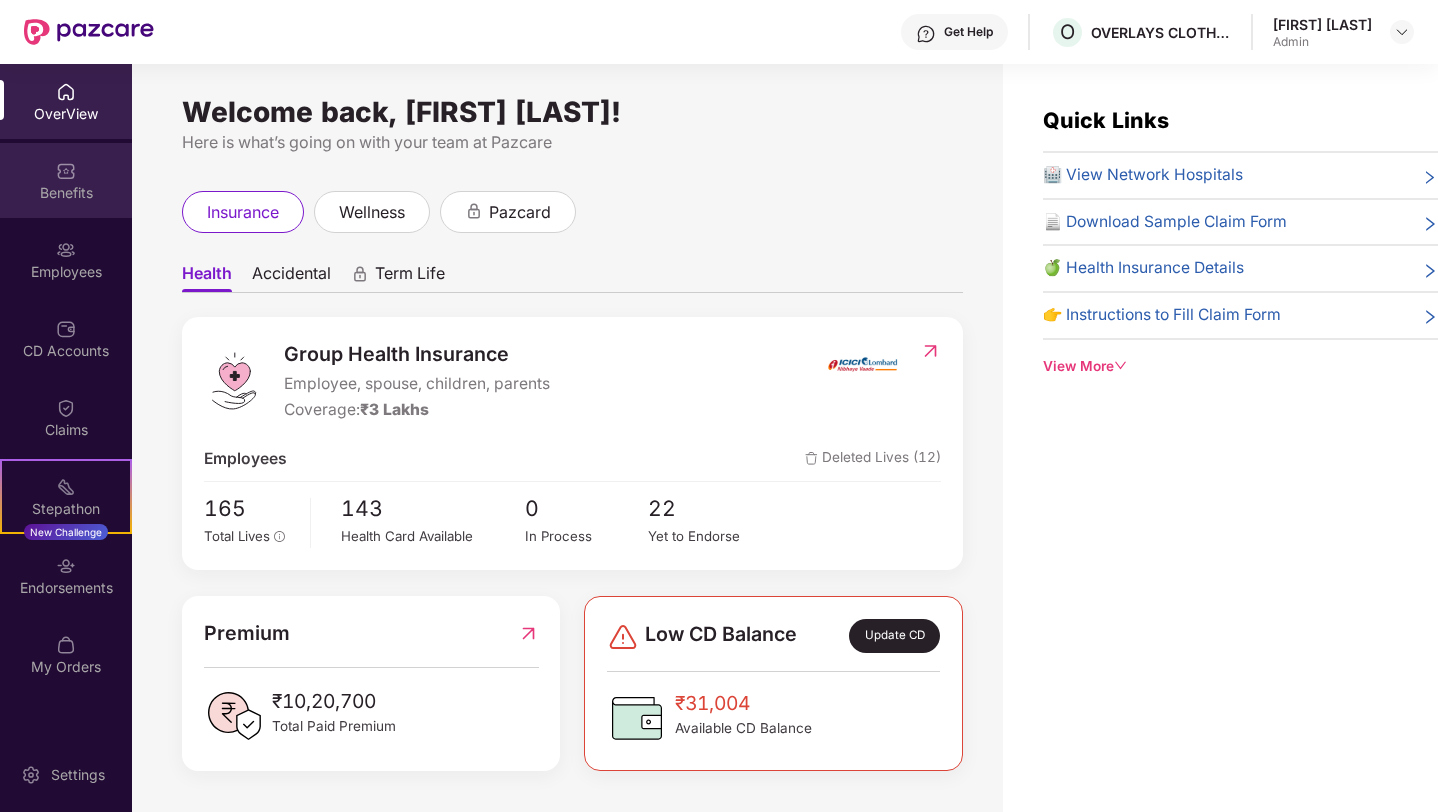 click on "Benefits" at bounding box center [66, 193] 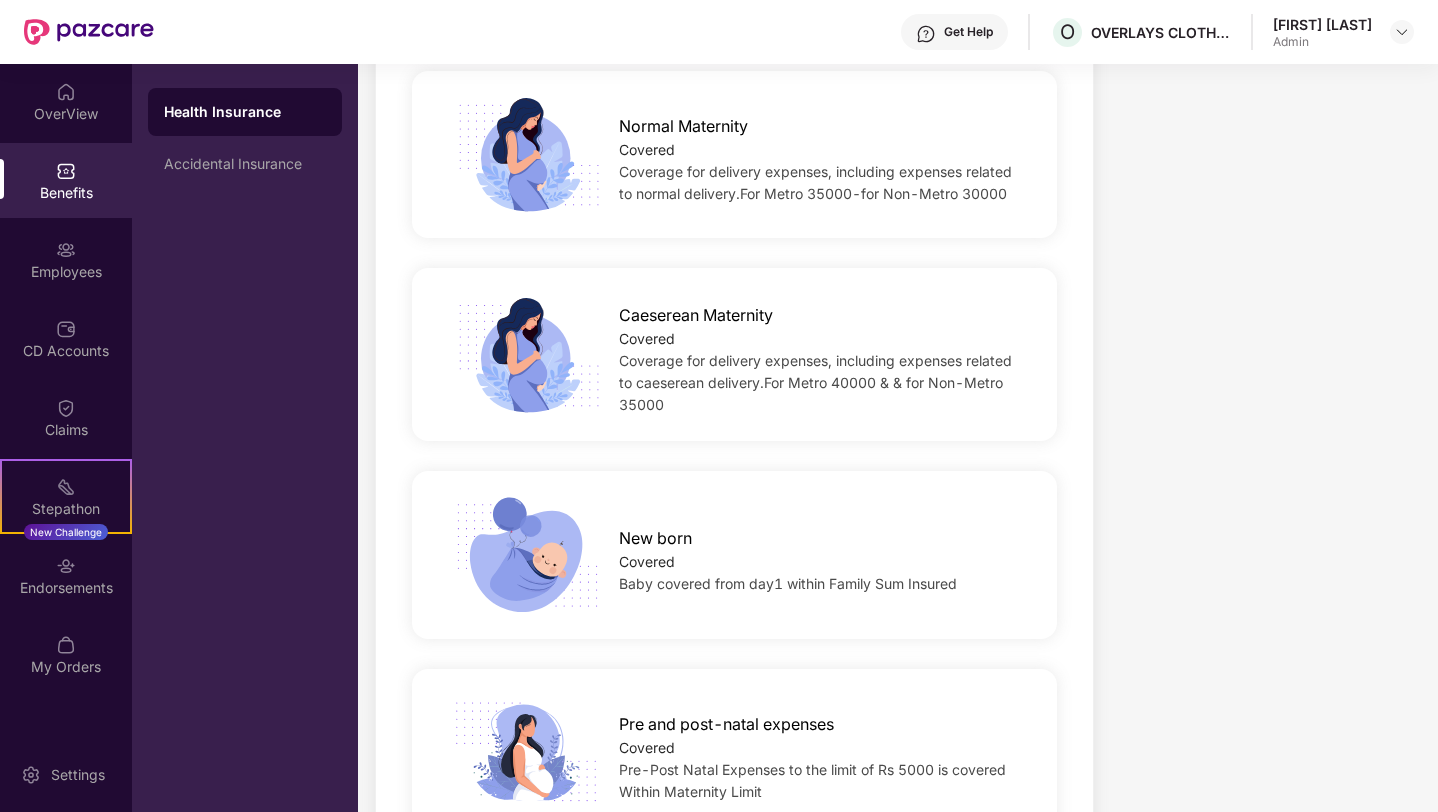 scroll, scrollTop: 2160, scrollLeft: 0, axis: vertical 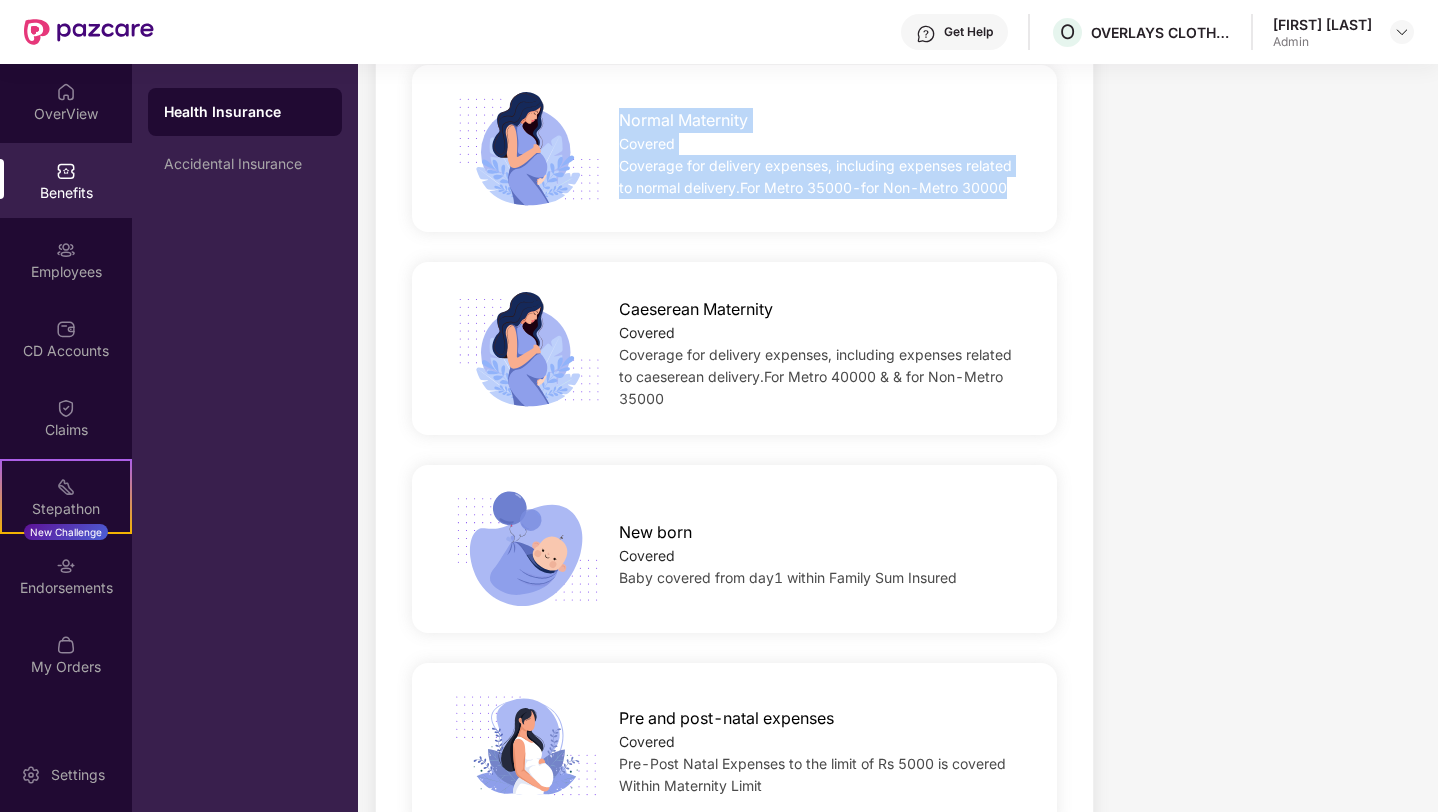 drag, startPoint x: 616, startPoint y: 119, endPoint x: 1002, endPoint y: 215, distance: 397.75873 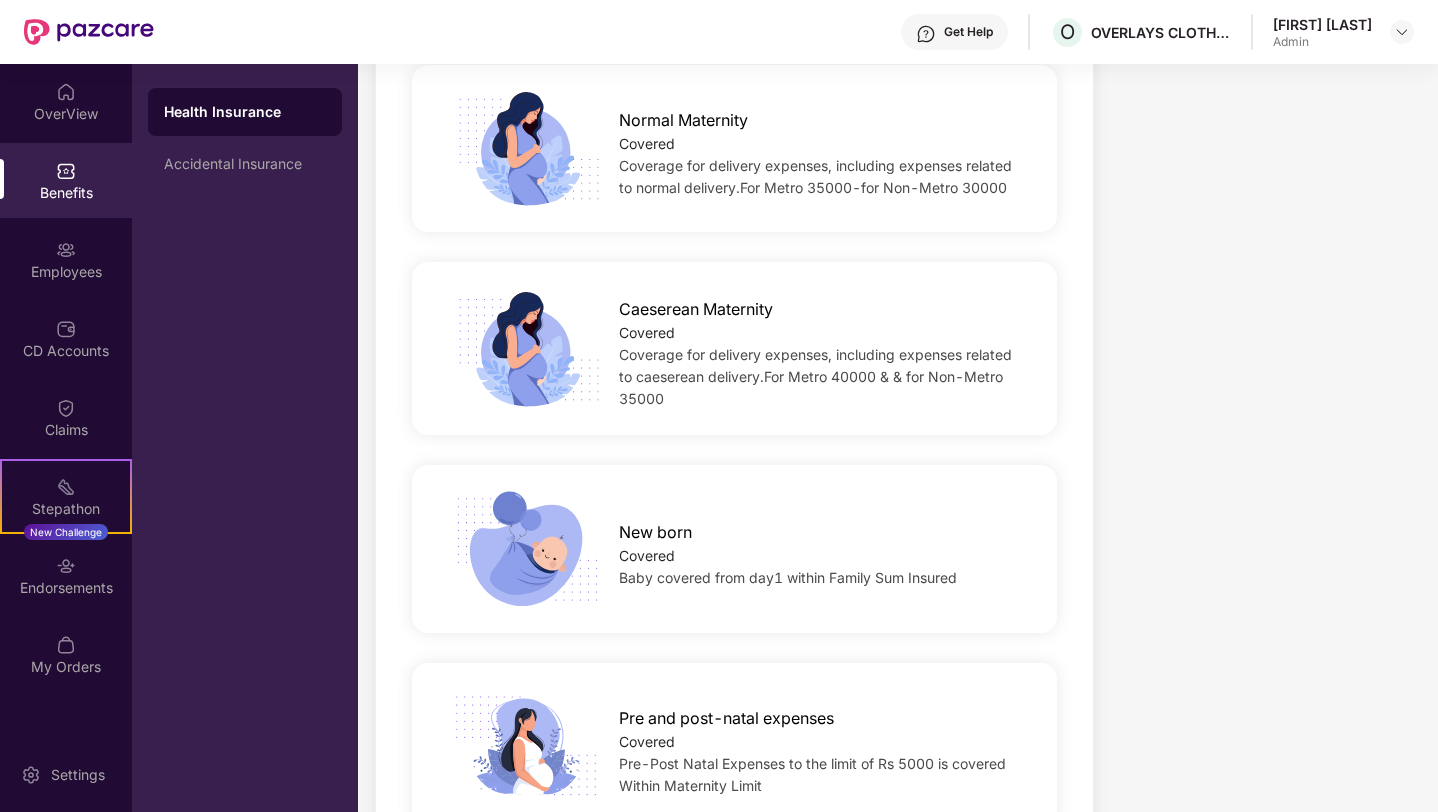 click on "Coverage for delivery expenses, including expenses related to caeserean delivery.For Metro 40000 & & for Non-Metro 35000" at bounding box center [815, 376] 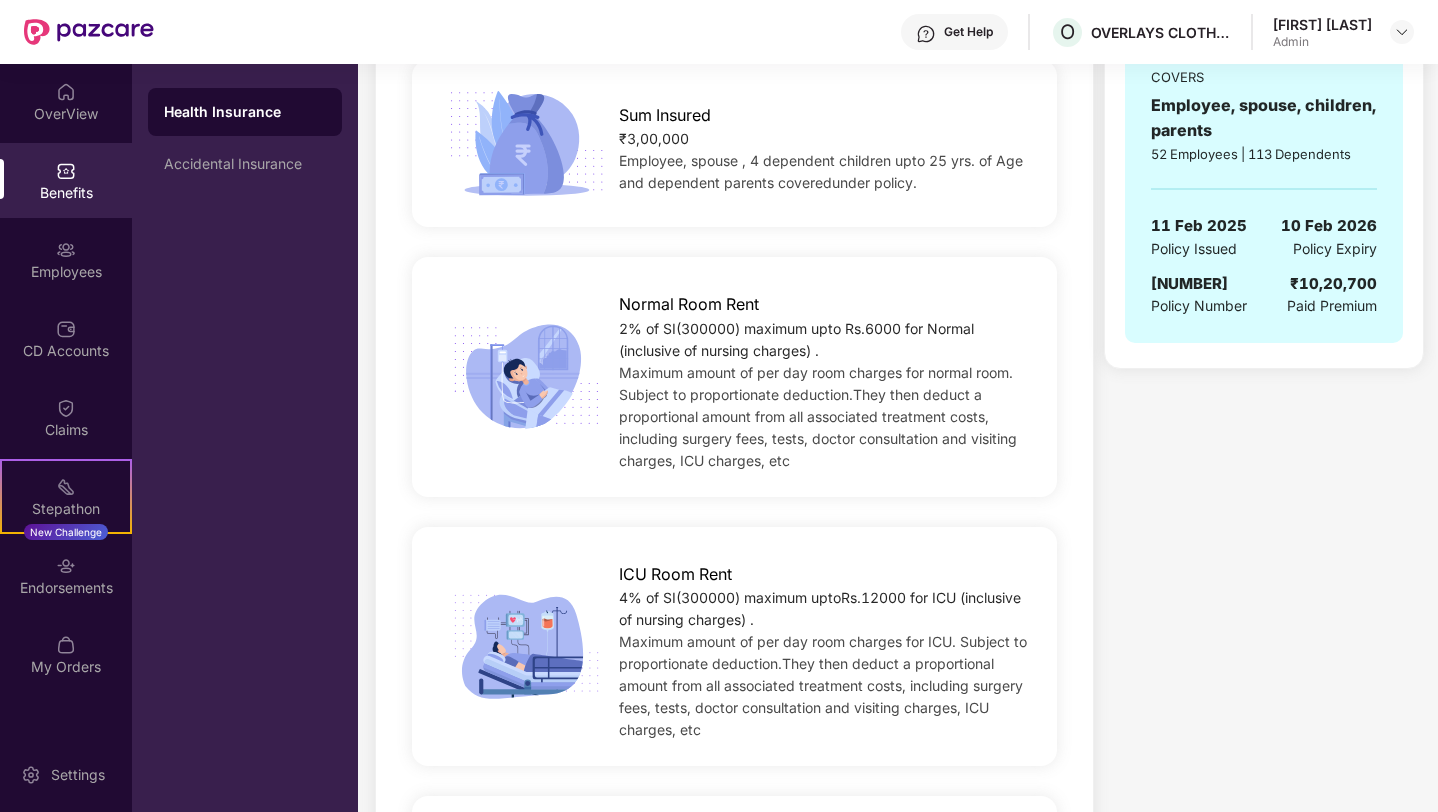 scroll, scrollTop: 0, scrollLeft: 0, axis: both 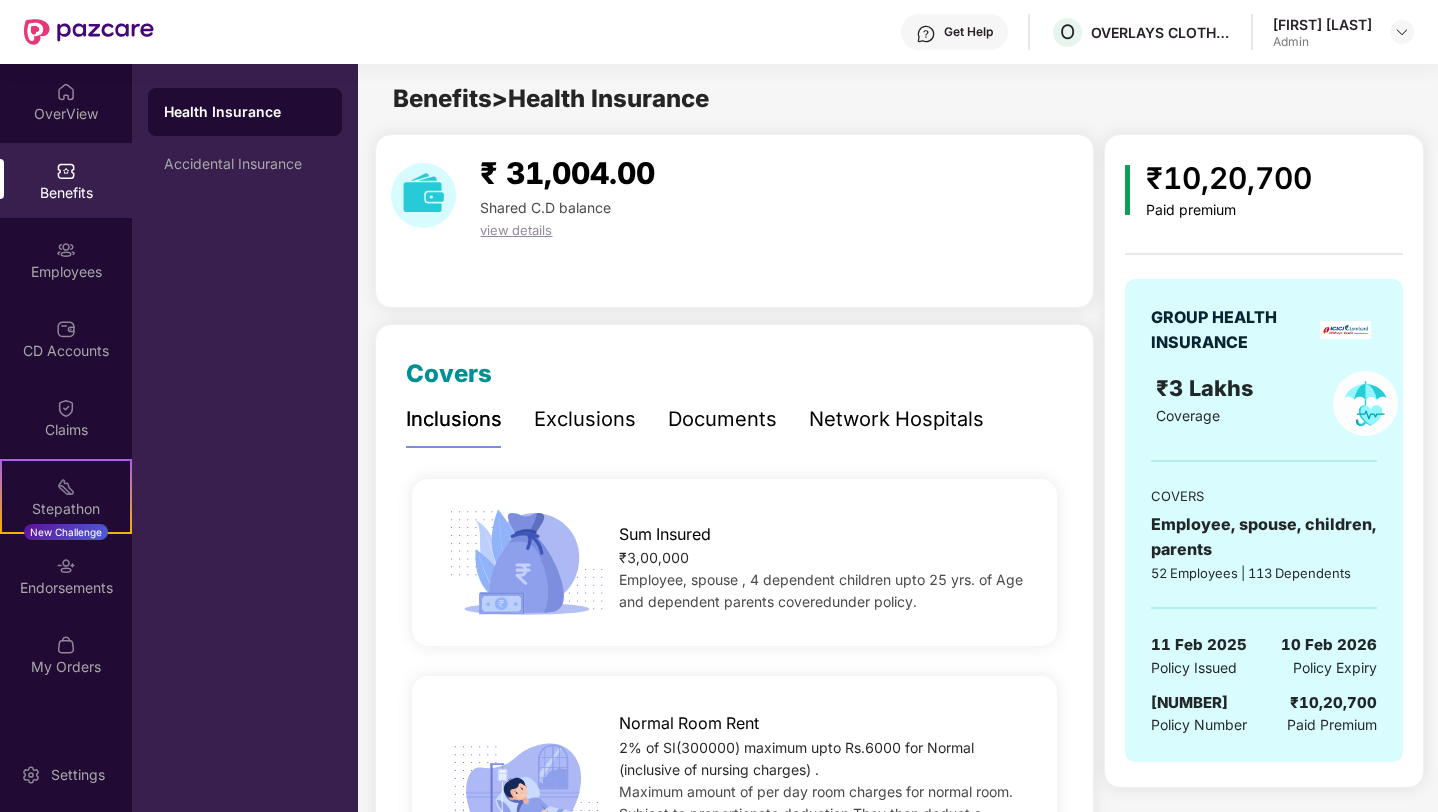 click on "Health Insurance Accidental Insurance" at bounding box center (245, 438) 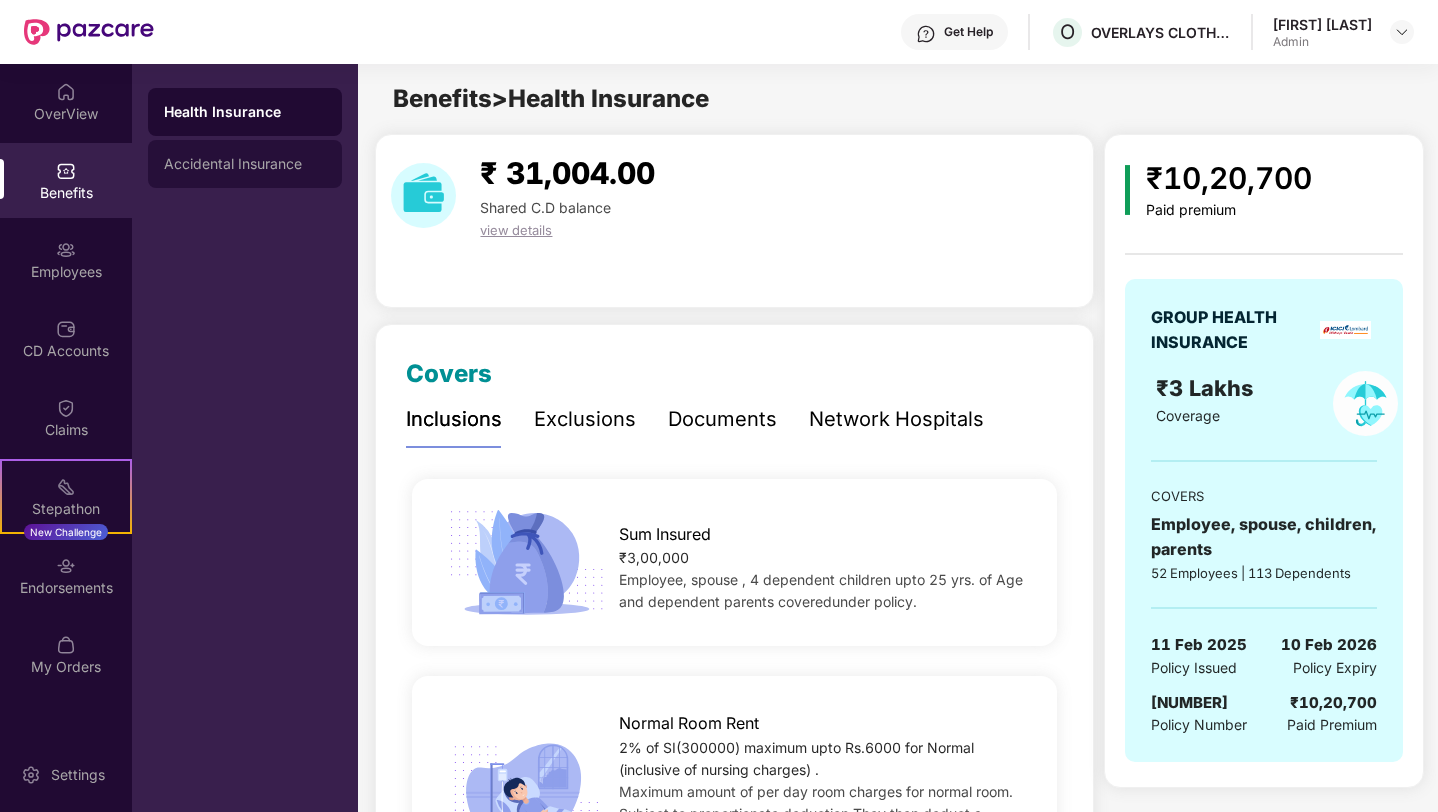 click on "Accidental Insurance" at bounding box center (245, 164) 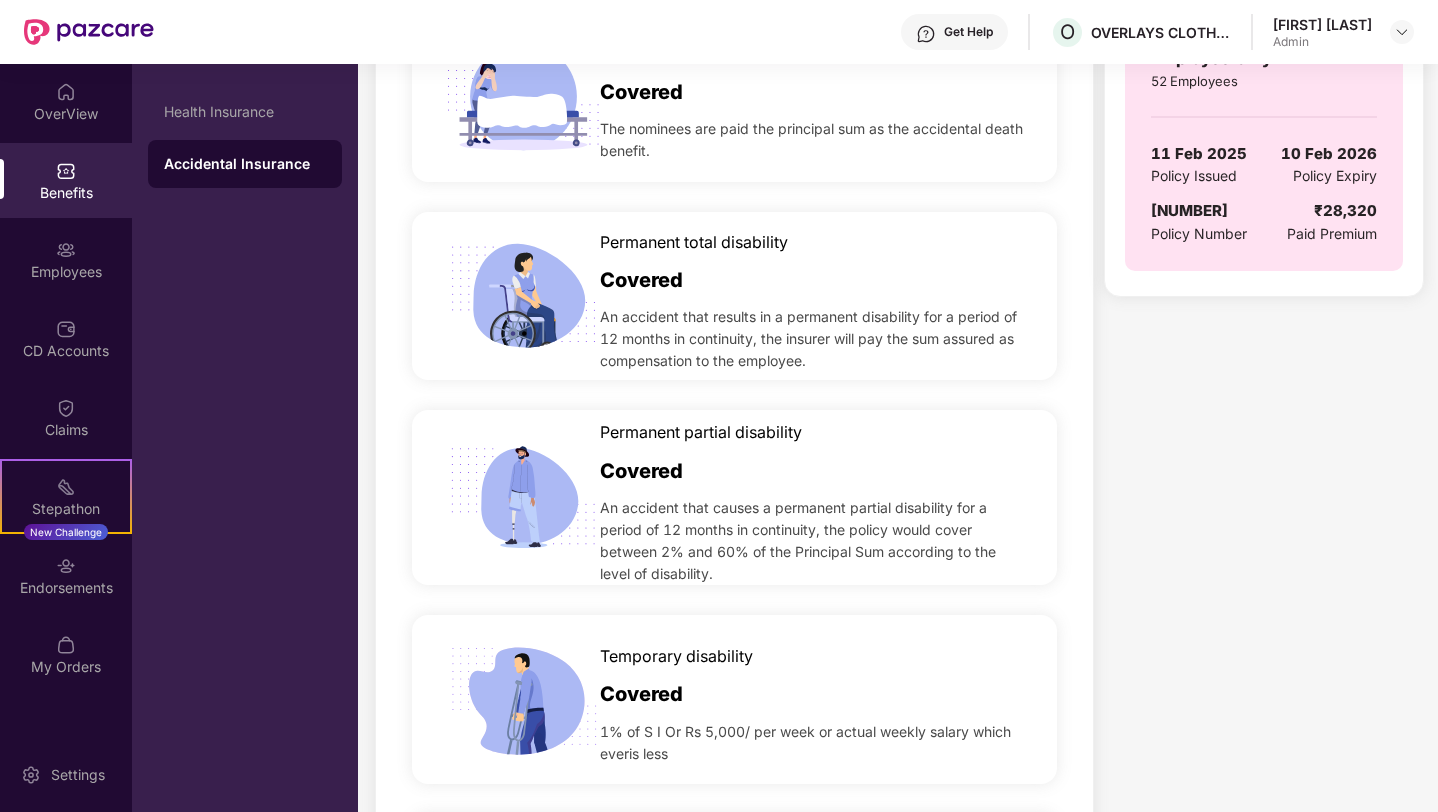 scroll, scrollTop: 402, scrollLeft: 0, axis: vertical 